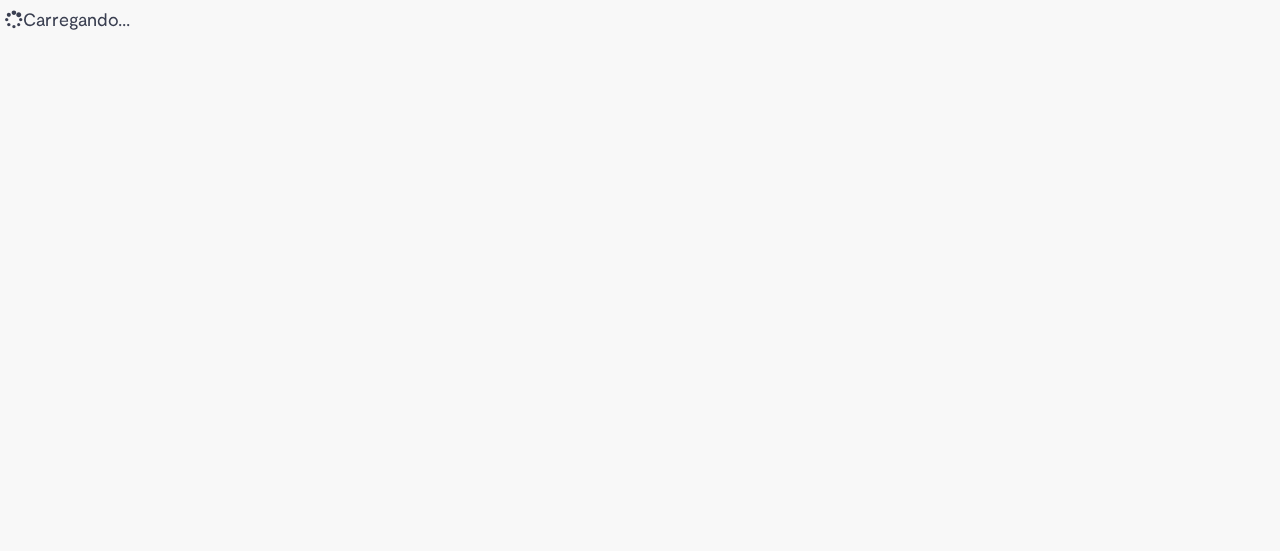 scroll, scrollTop: 0, scrollLeft: 0, axis: both 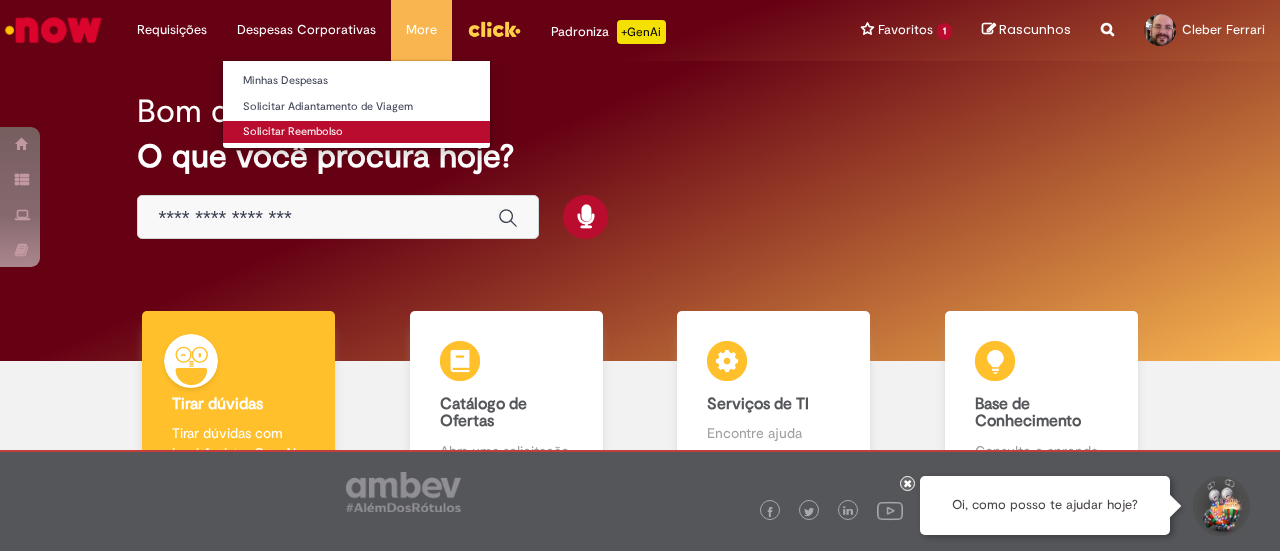 click on "Solicitar Reembolso" at bounding box center (356, 132) 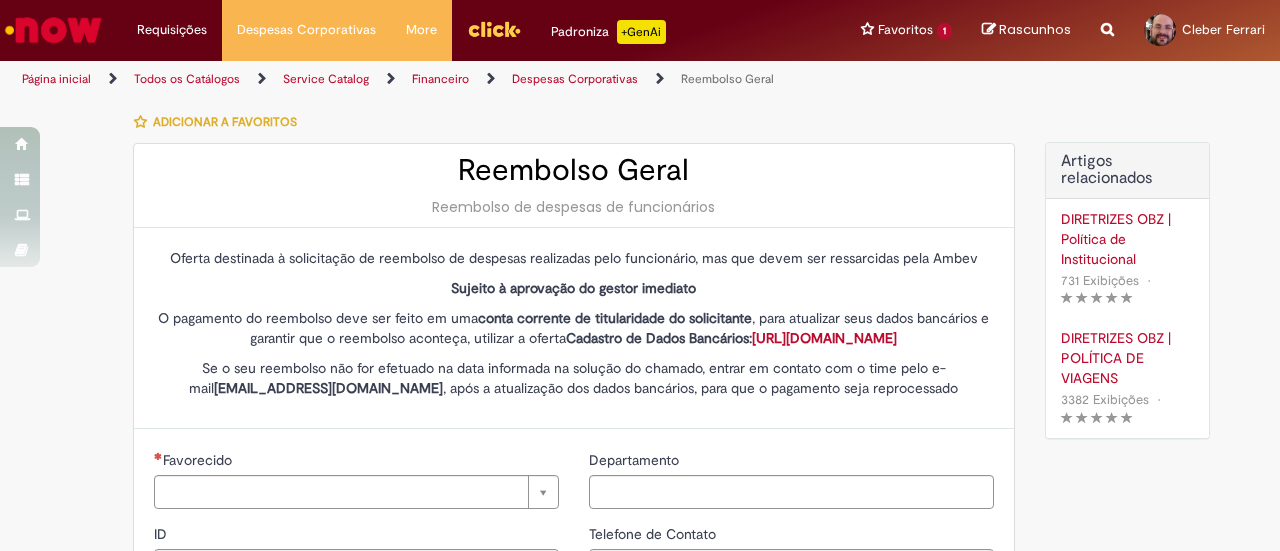 type on "********" 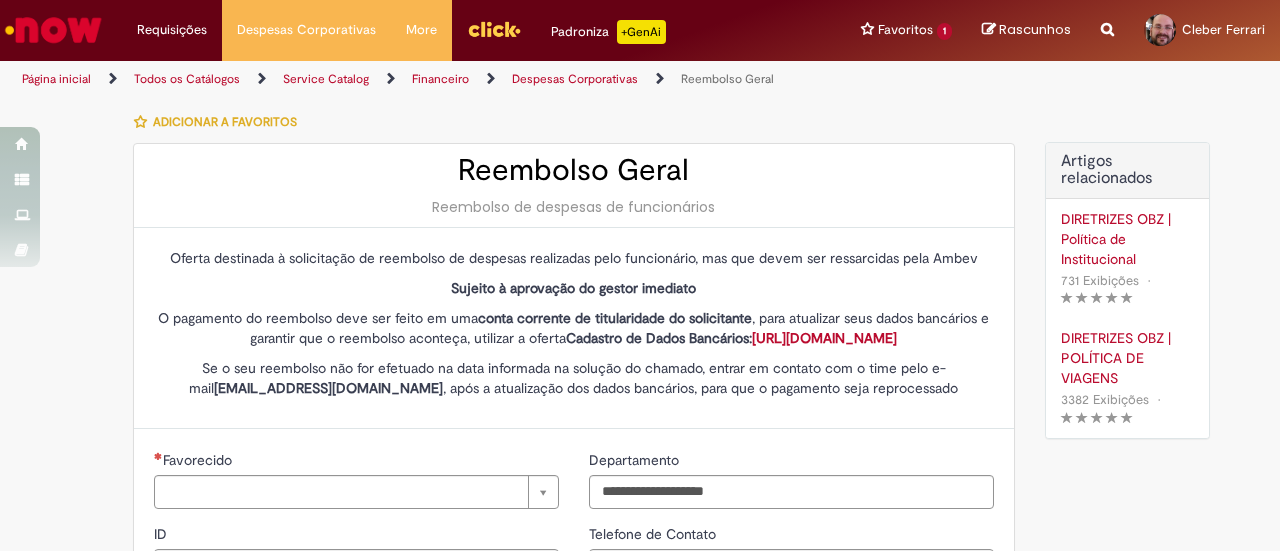 type on "**********" 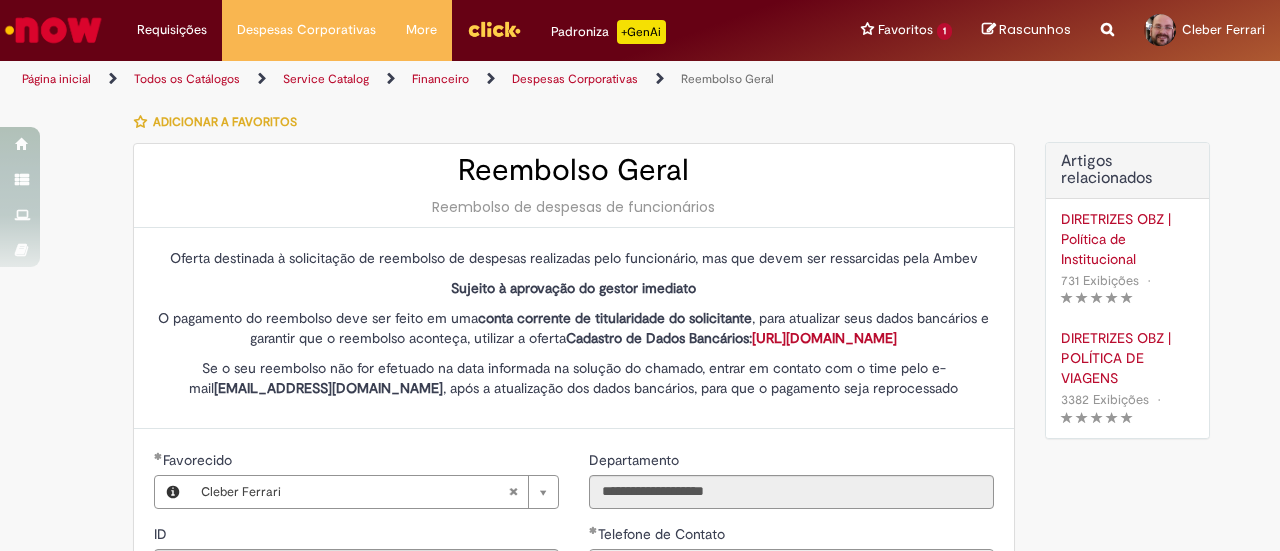 type on "**********" 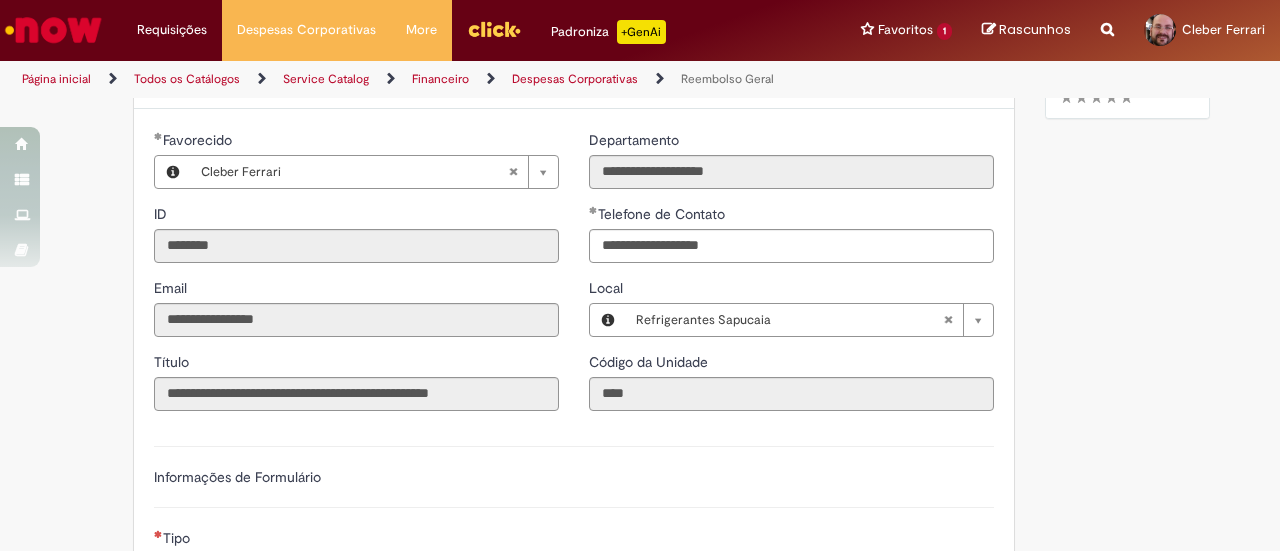 scroll, scrollTop: 500, scrollLeft: 0, axis: vertical 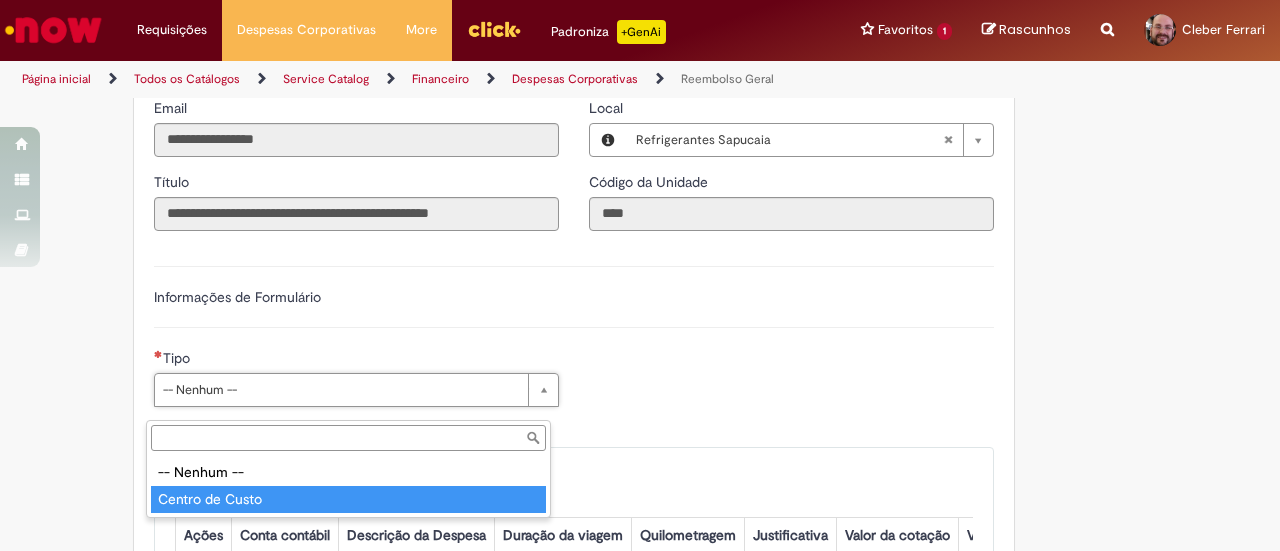 type on "**********" 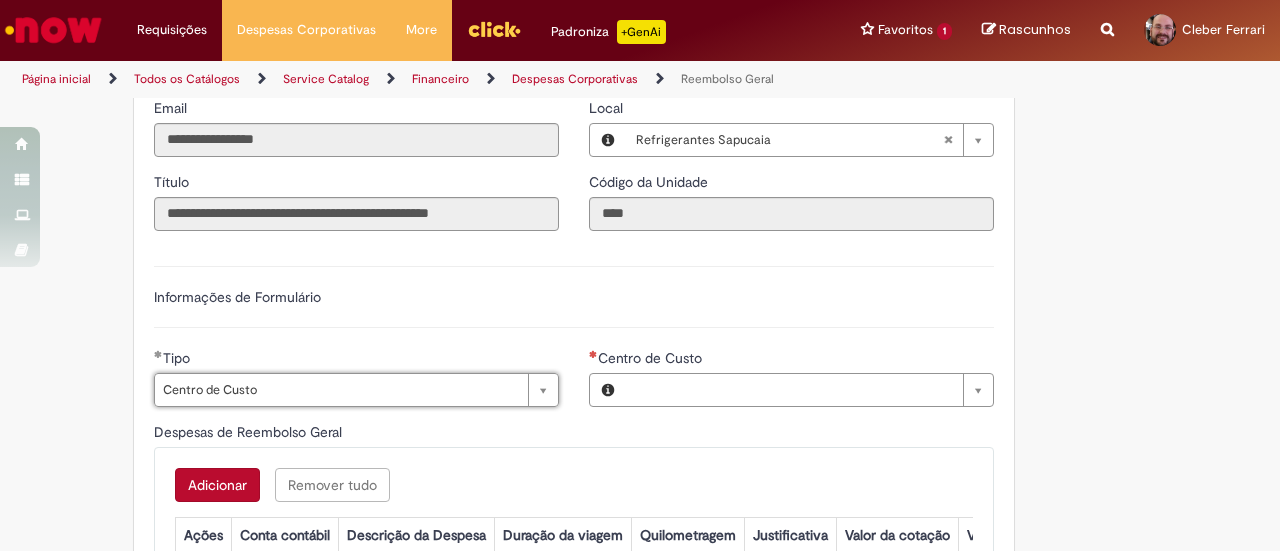 type on "**********" 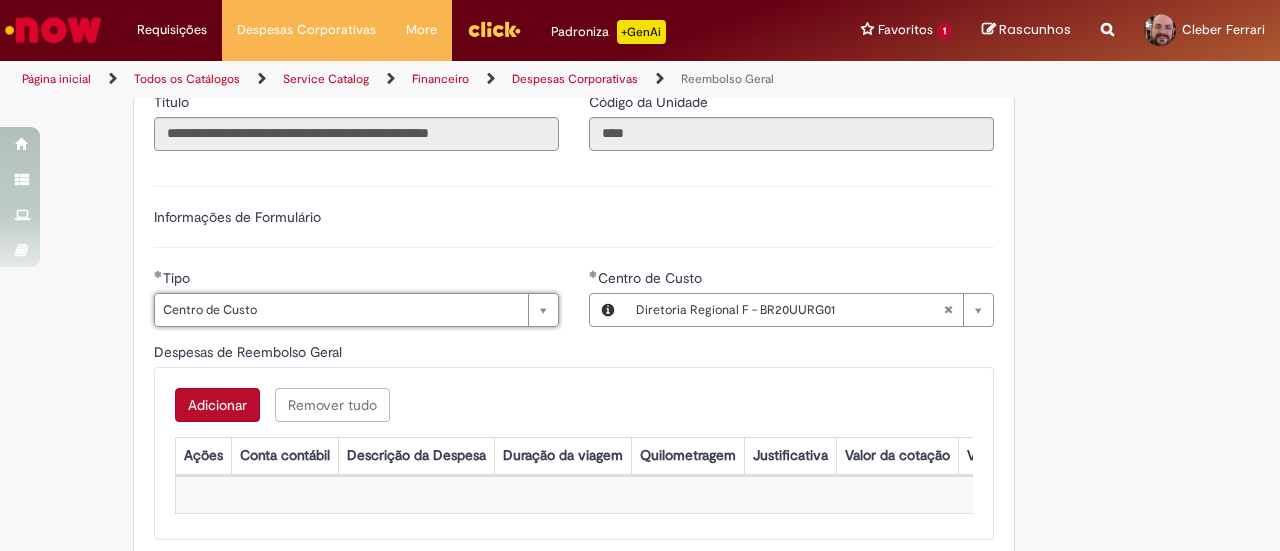 scroll, scrollTop: 700, scrollLeft: 0, axis: vertical 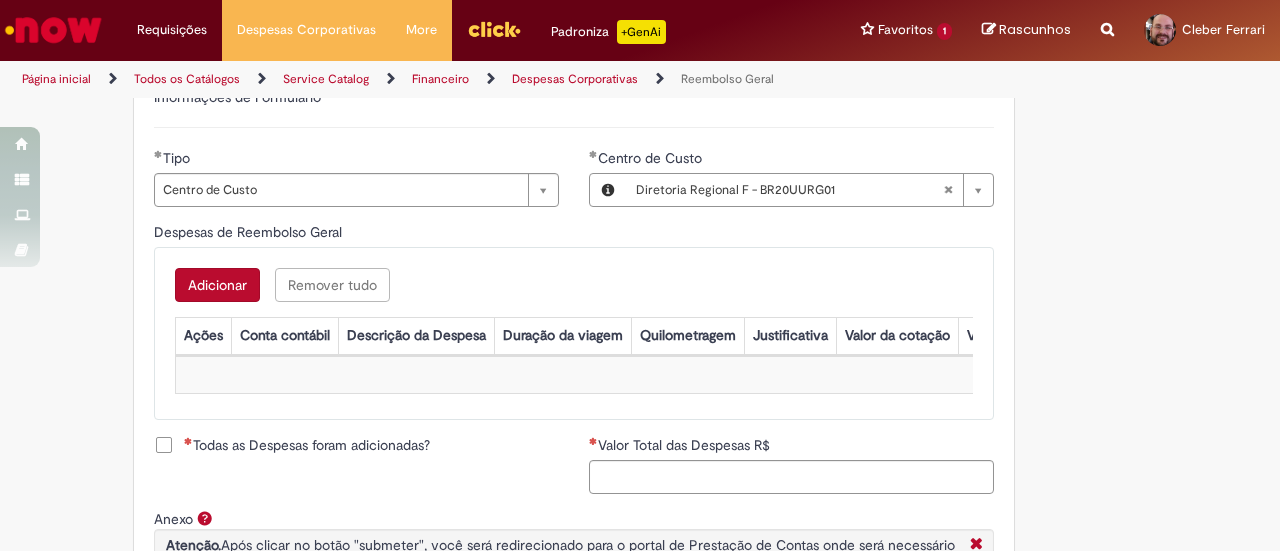 click on "Adicionar" at bounding box center (217, 285) 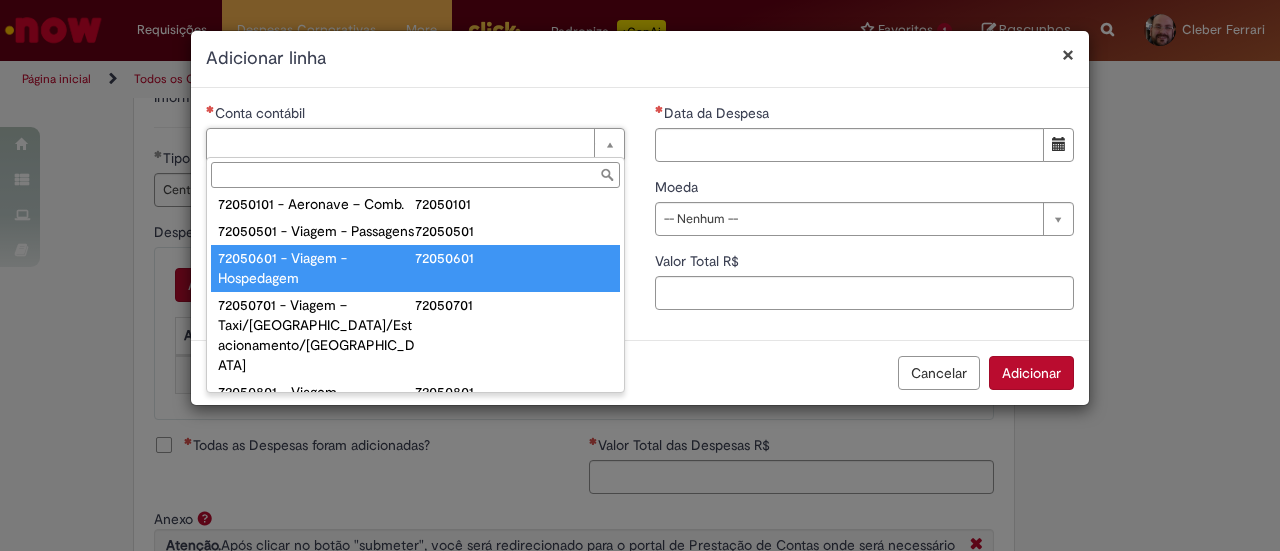 scroll, scrollTop: 1103, scrollLeft: 0, axis: vertical 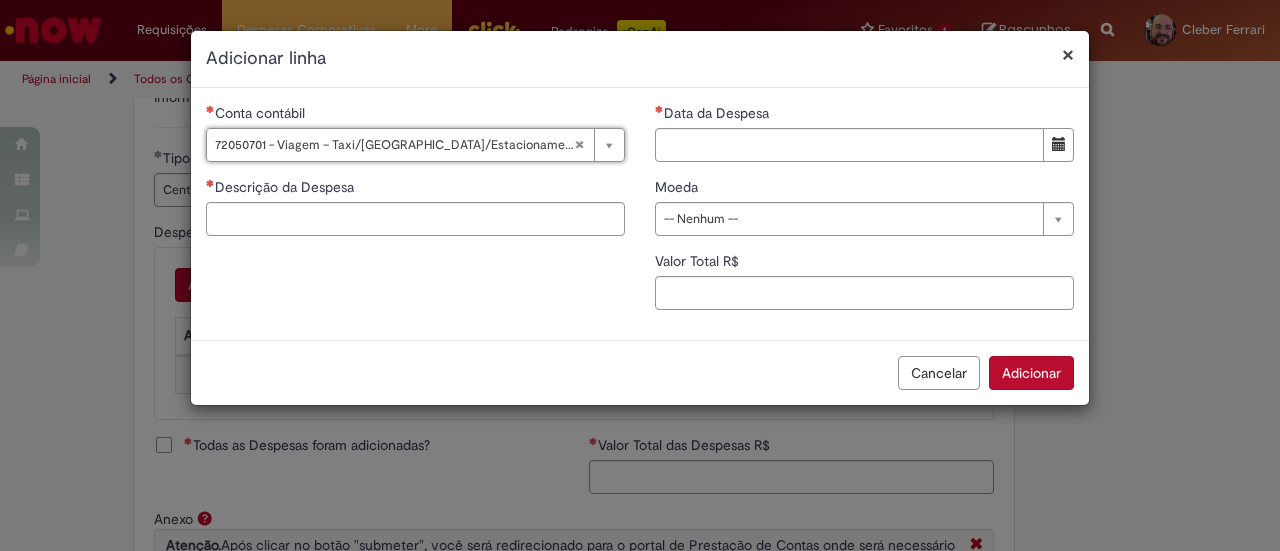 type on "**********" 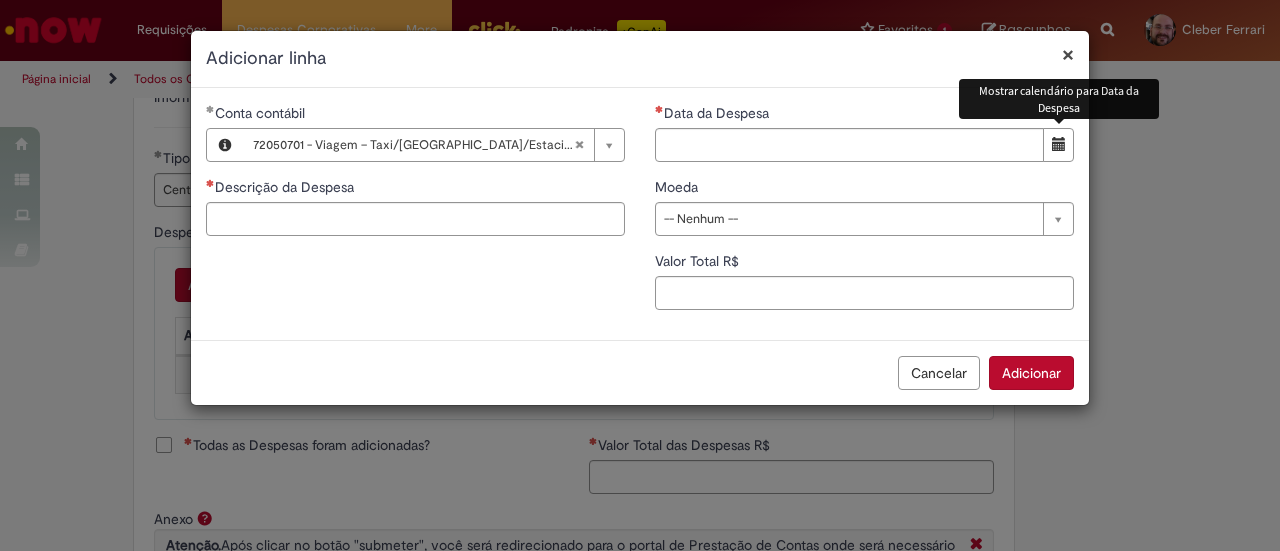 click at bounding box center [1059, 144] 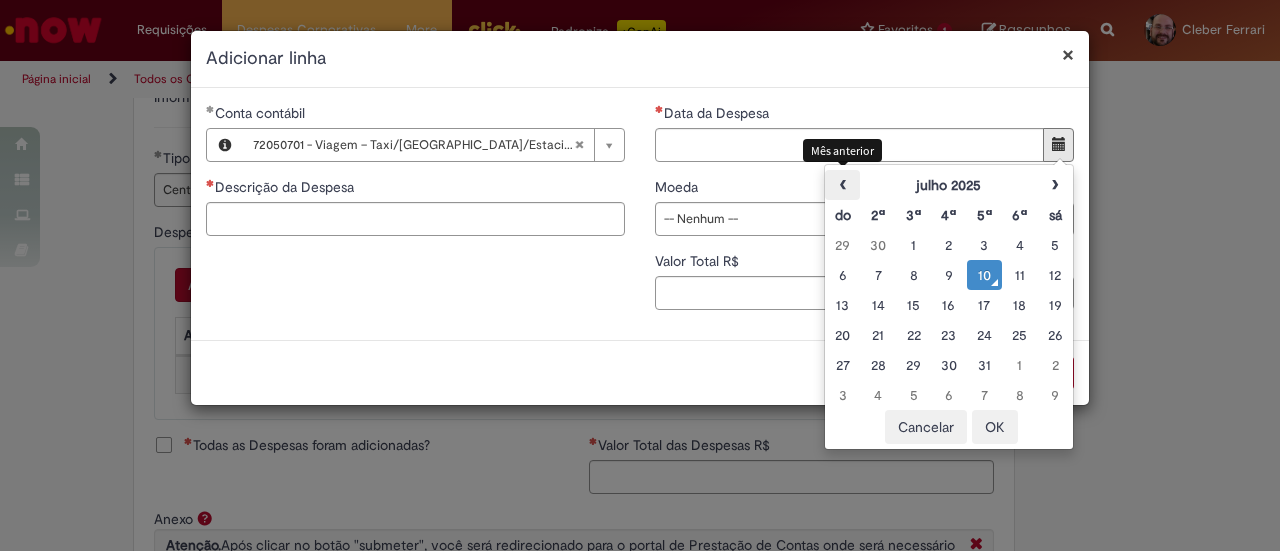 click on "‹" at bounding box center [842, 185] 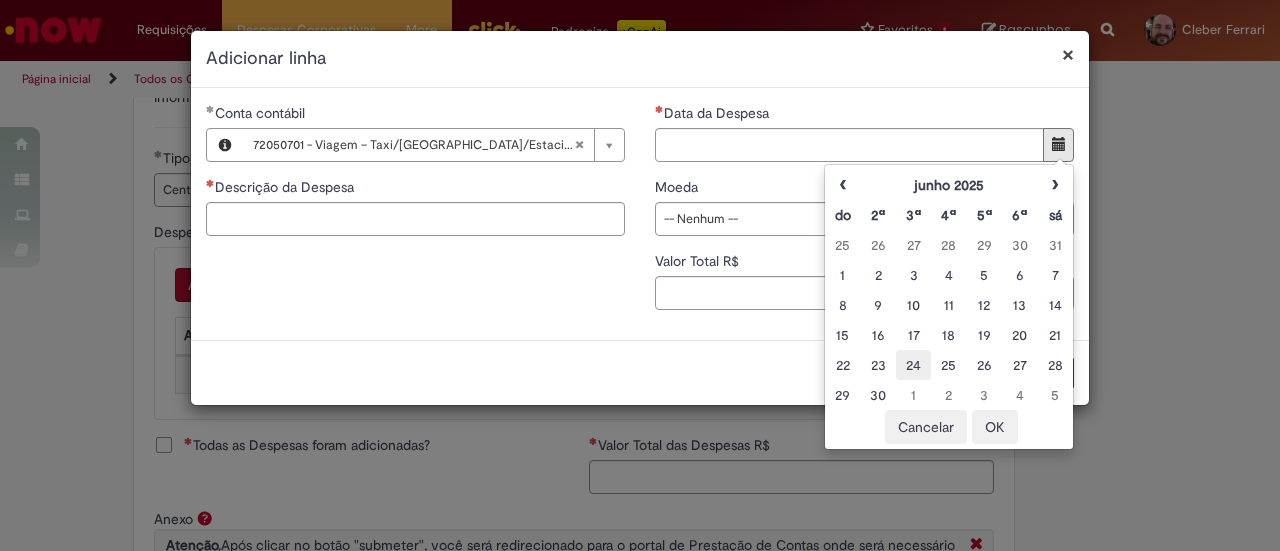 click on "24" at bounding box center [913, 365] 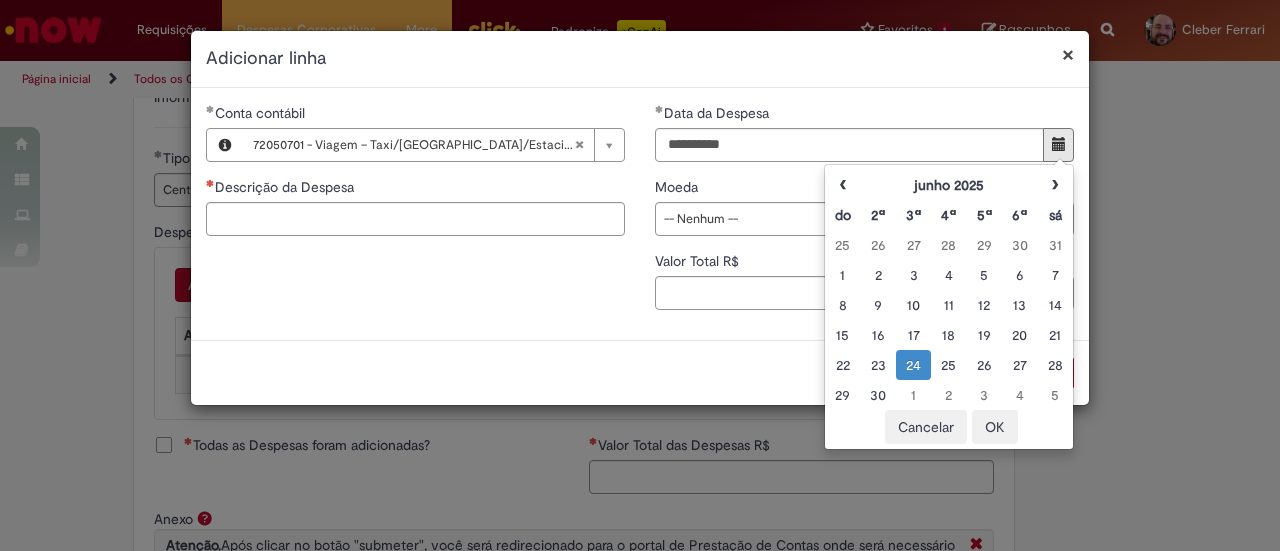 click on "24" at bounding box center [913, 365] 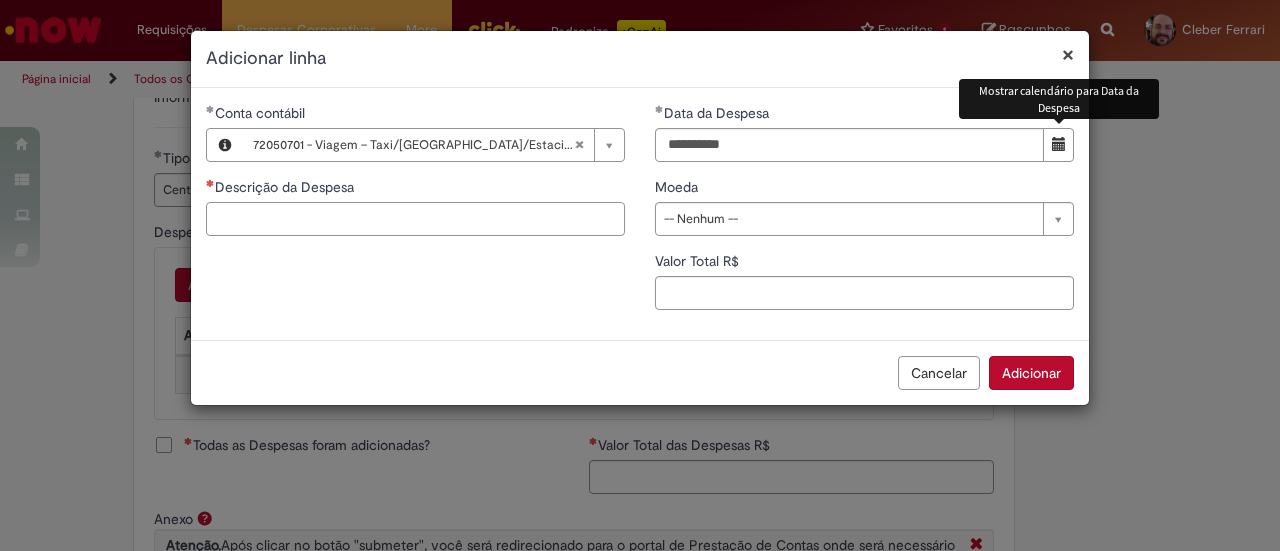 click on "Descrição da Despesa" at bounding box center [415, 219] 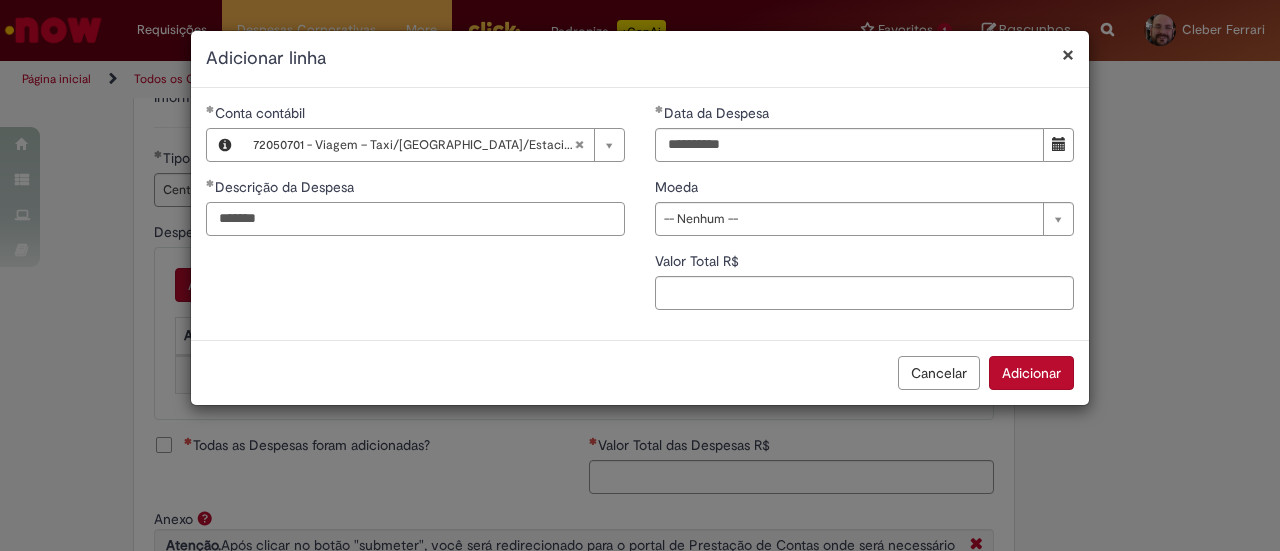 type on "*******" 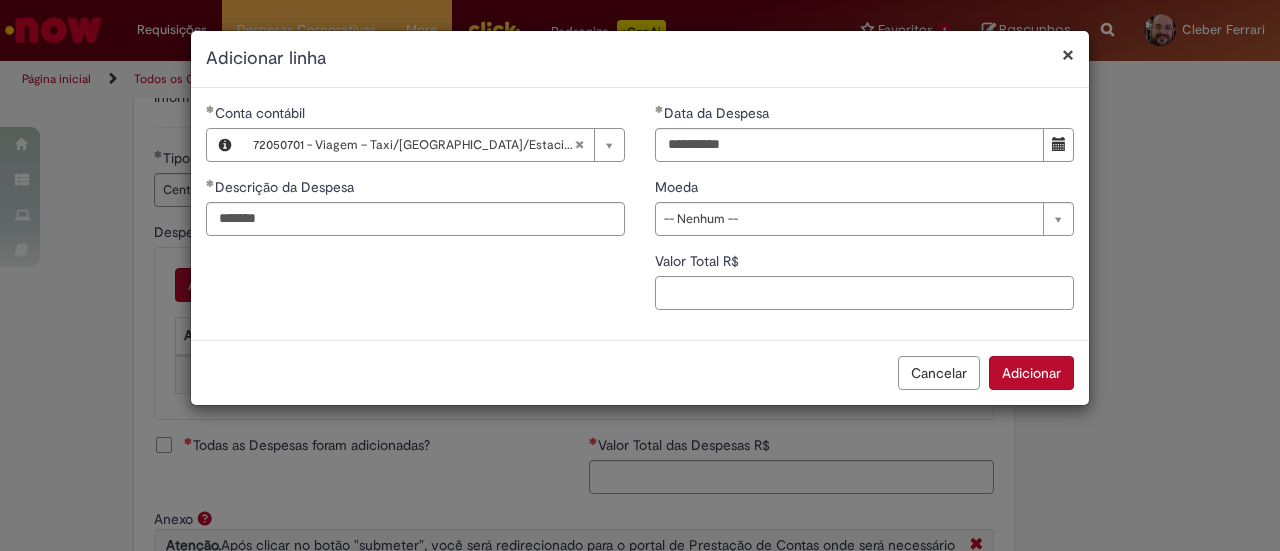 click on "Valor Total R$" at bounding box center (864, 293) 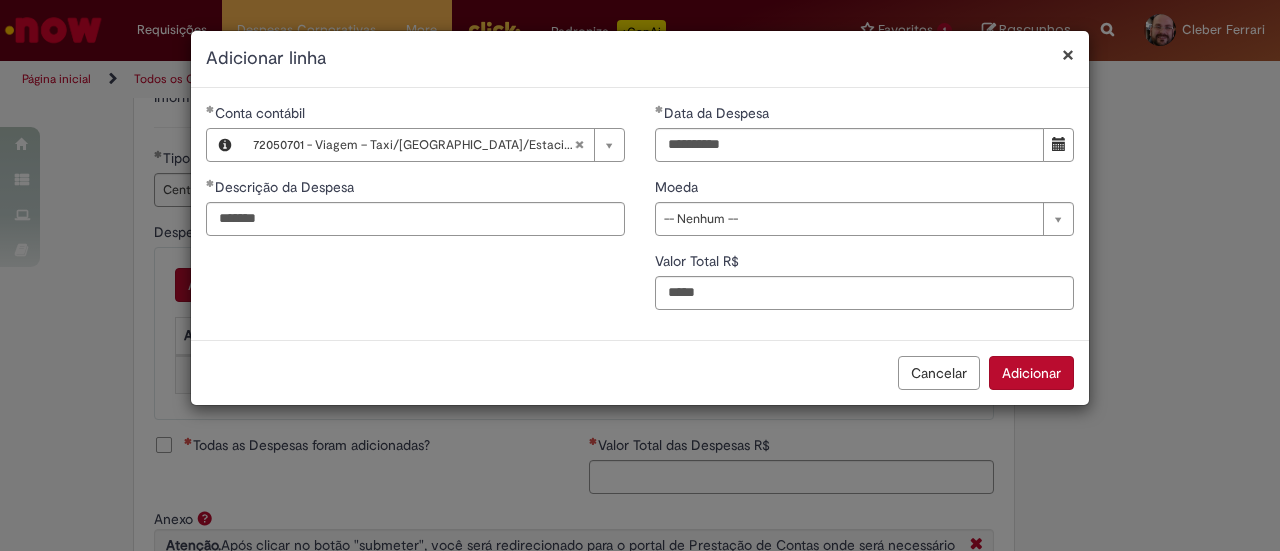 type on "****" 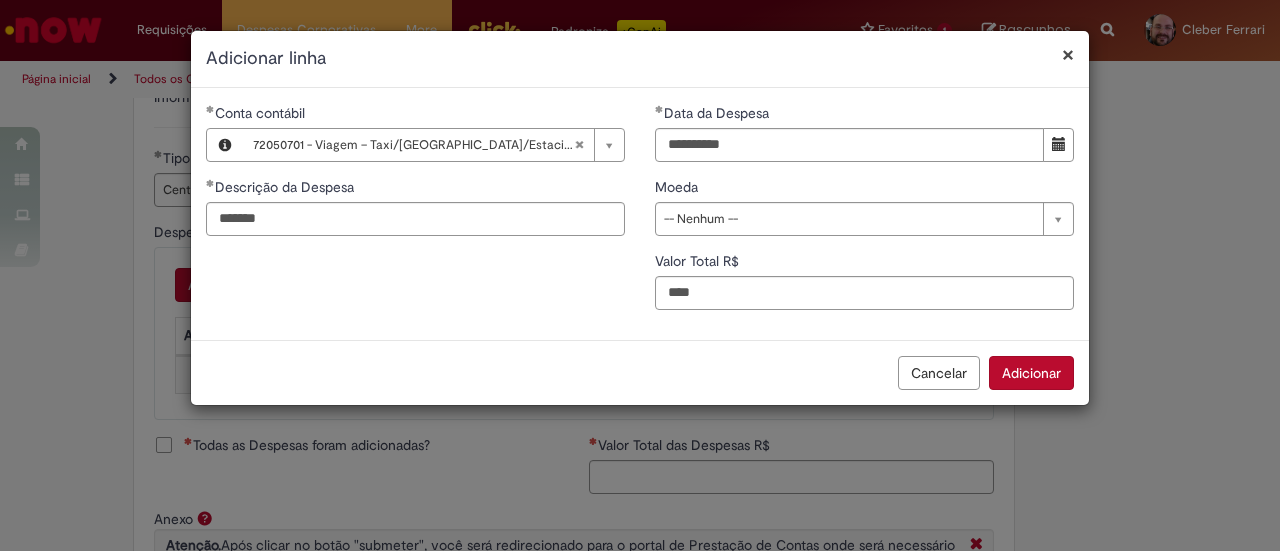 click on "Adicionar" at bounding box center [1031, 373] 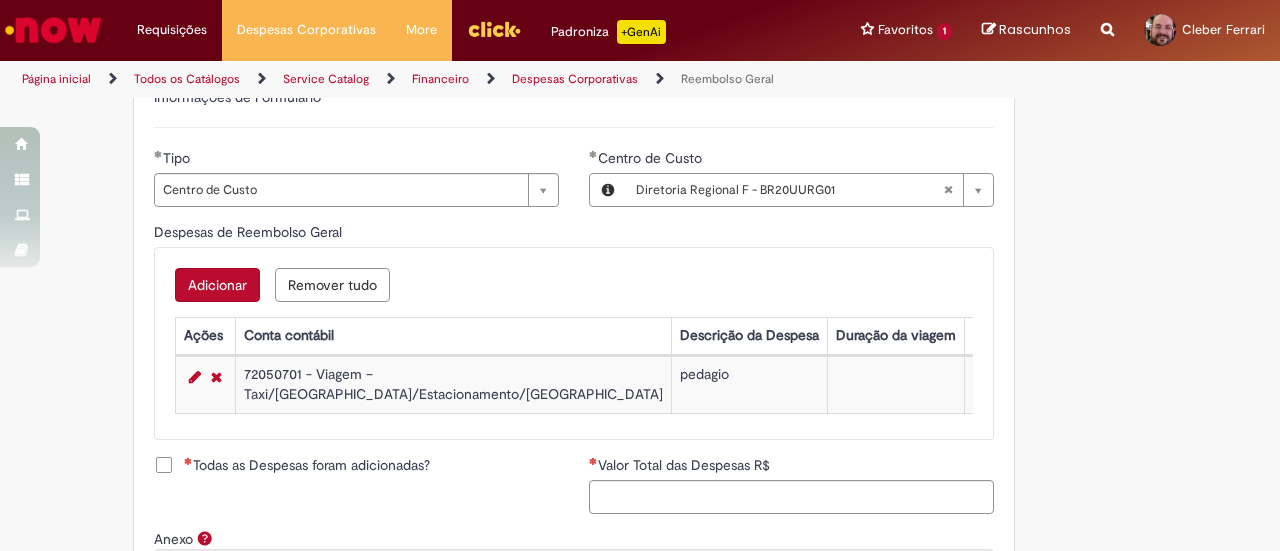 click on "Adicionar" at bounding box center [217, 285] 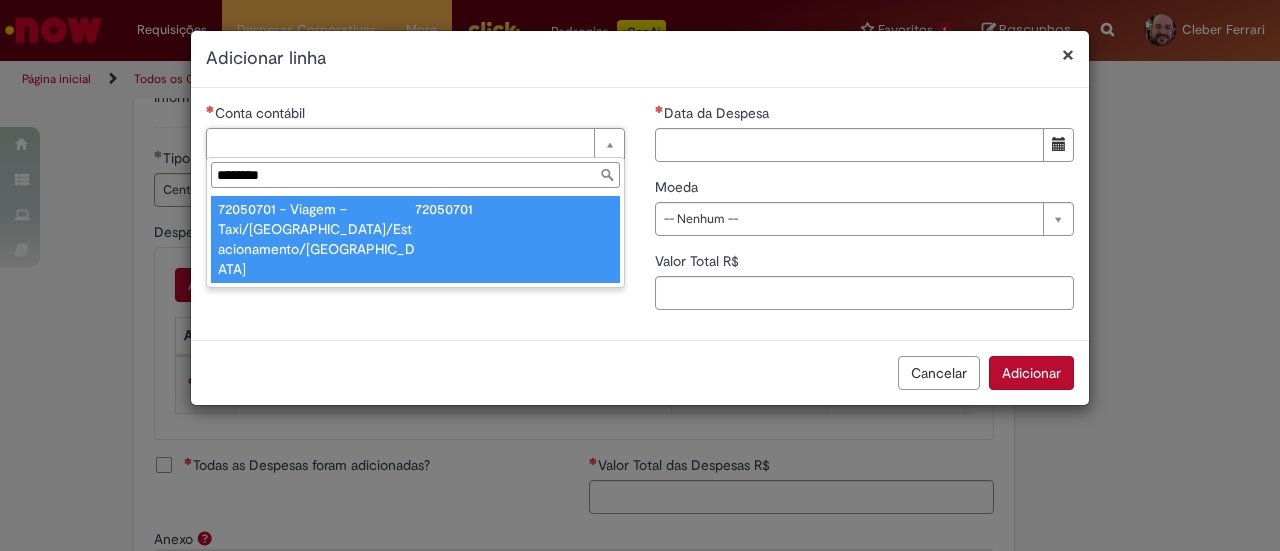 type on "********" 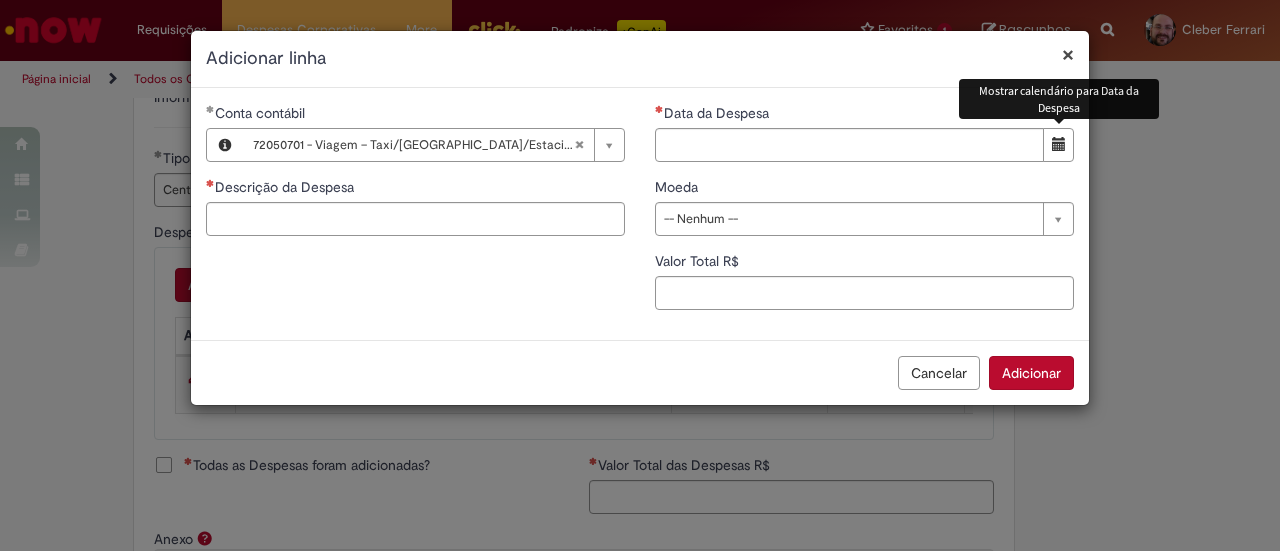 click at bounding box center [1058, 145] 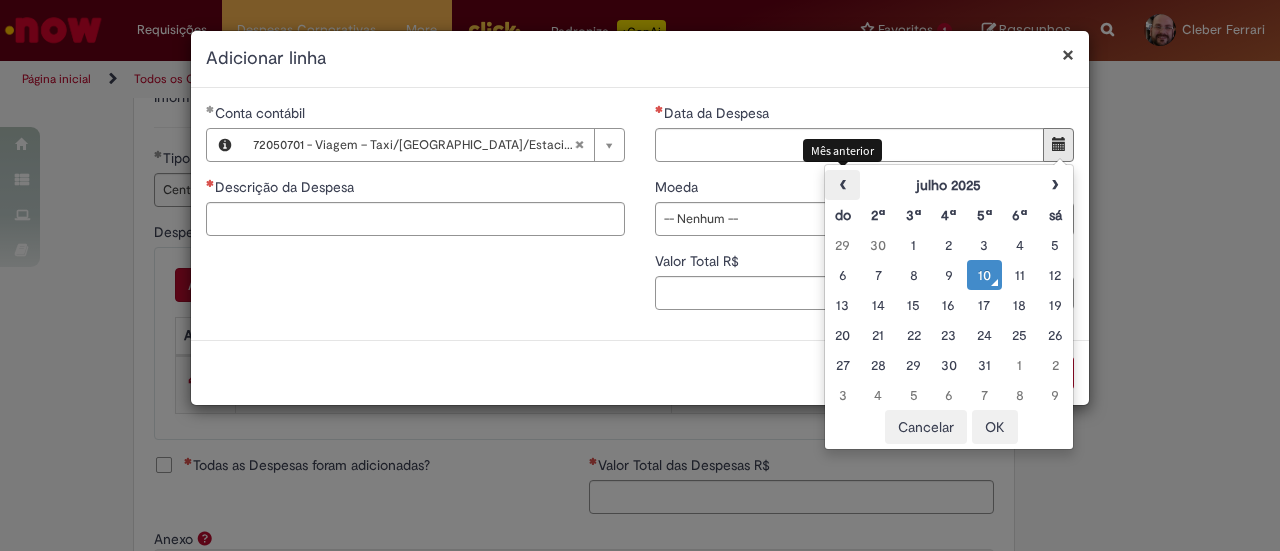click on "‹" at bounding box center [842, 185] 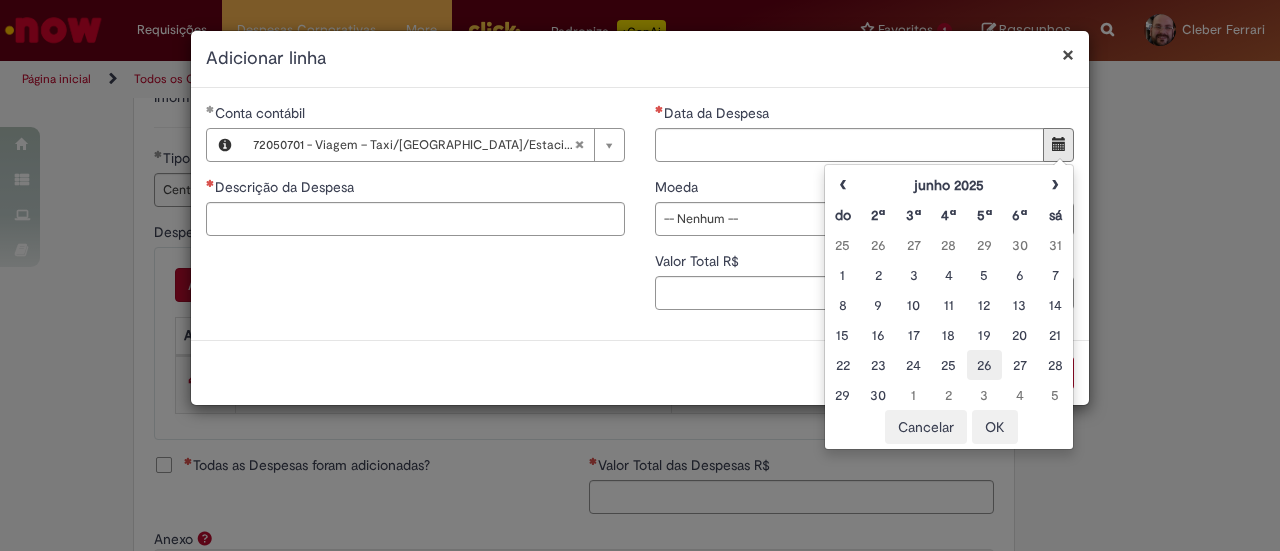 click on "26" at bounding box center (984, 365) 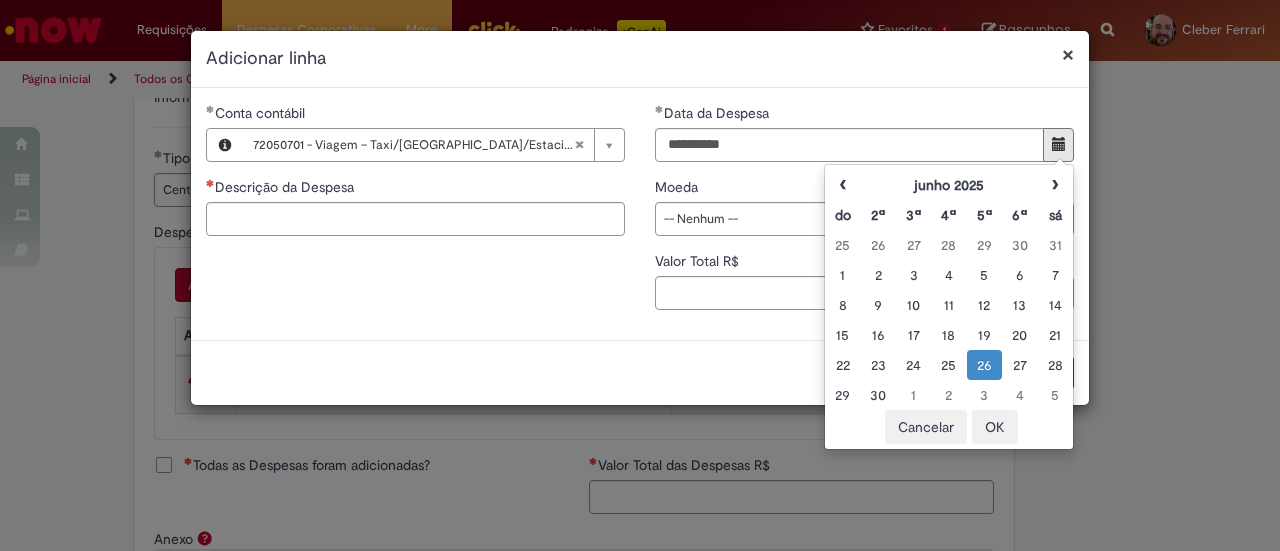 click on "OK" at bounding box center (995, 427) 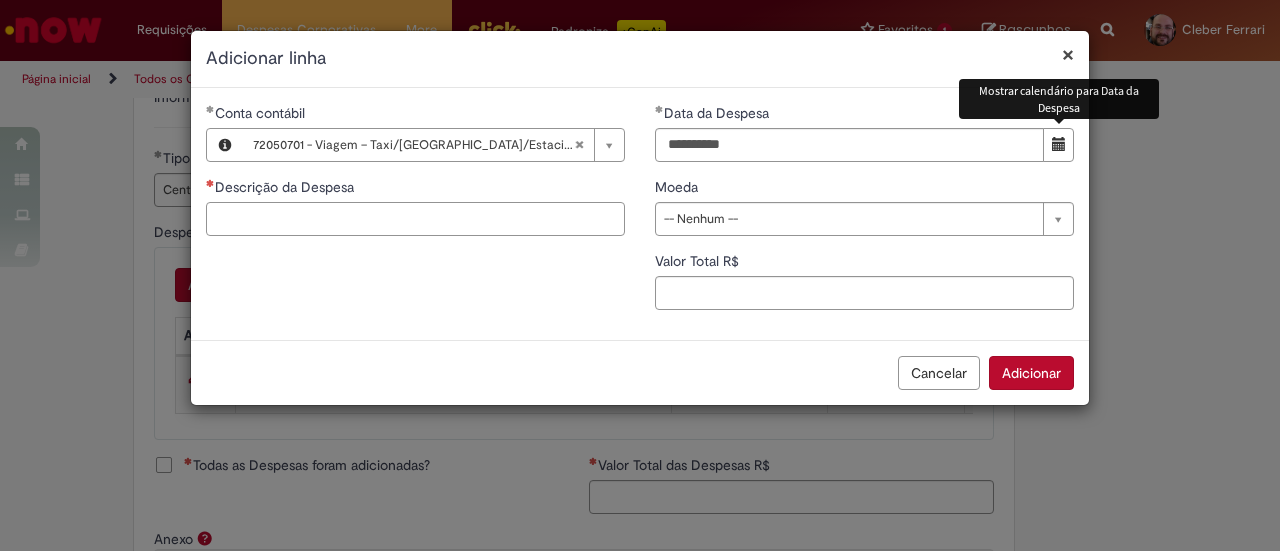 click on "Descrição da Despesa" at bounding box center (415, 219) 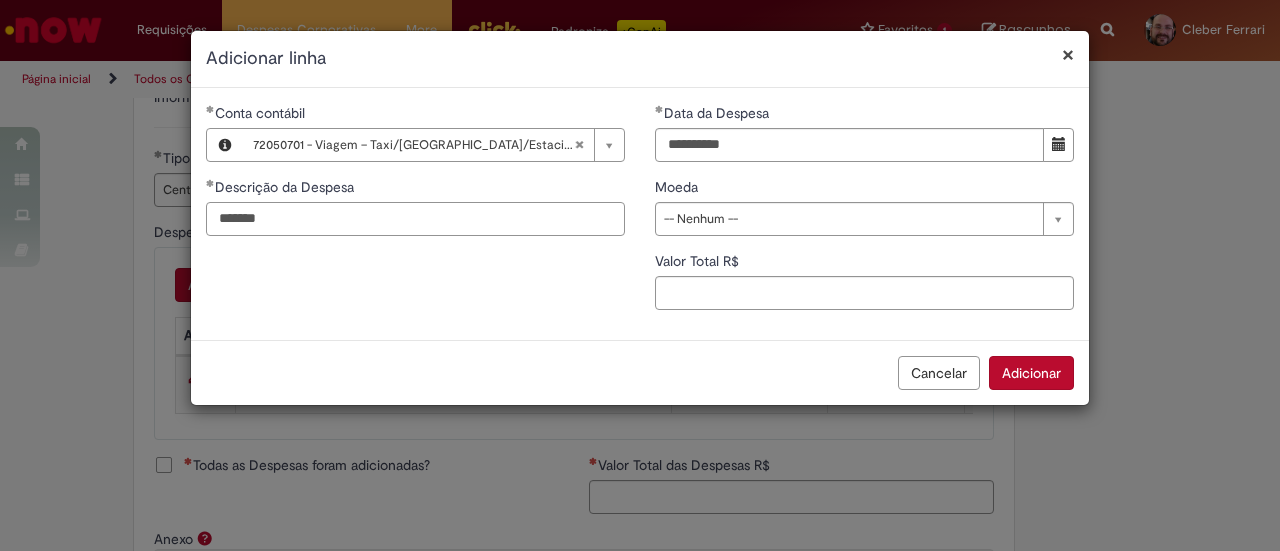 type on "*******" 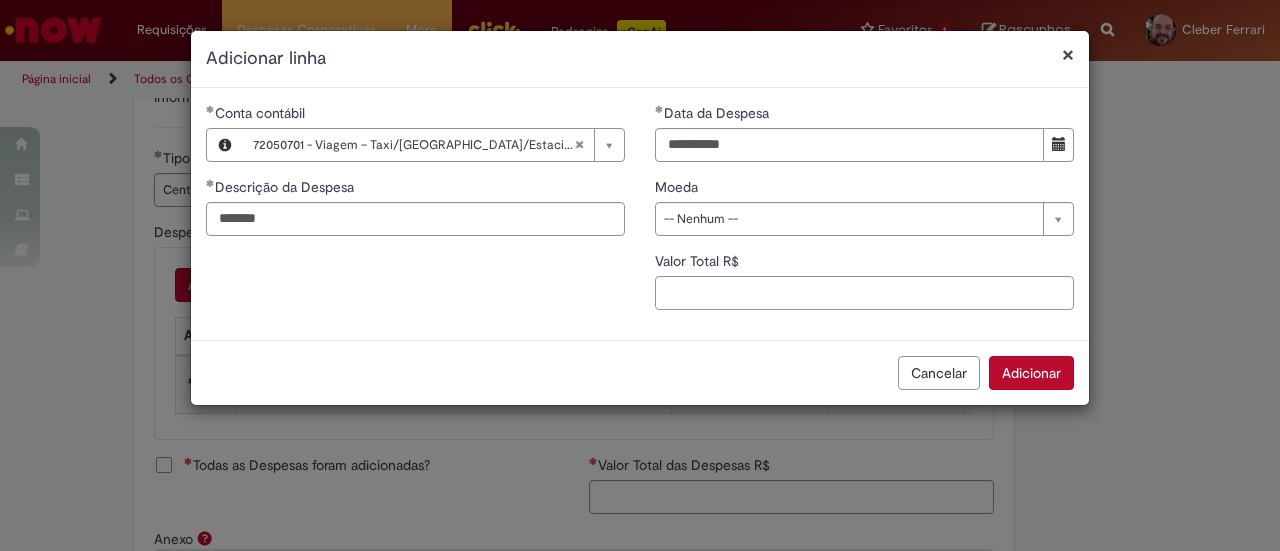 click on "Valor Total R$" at bounding box center (864, 293) 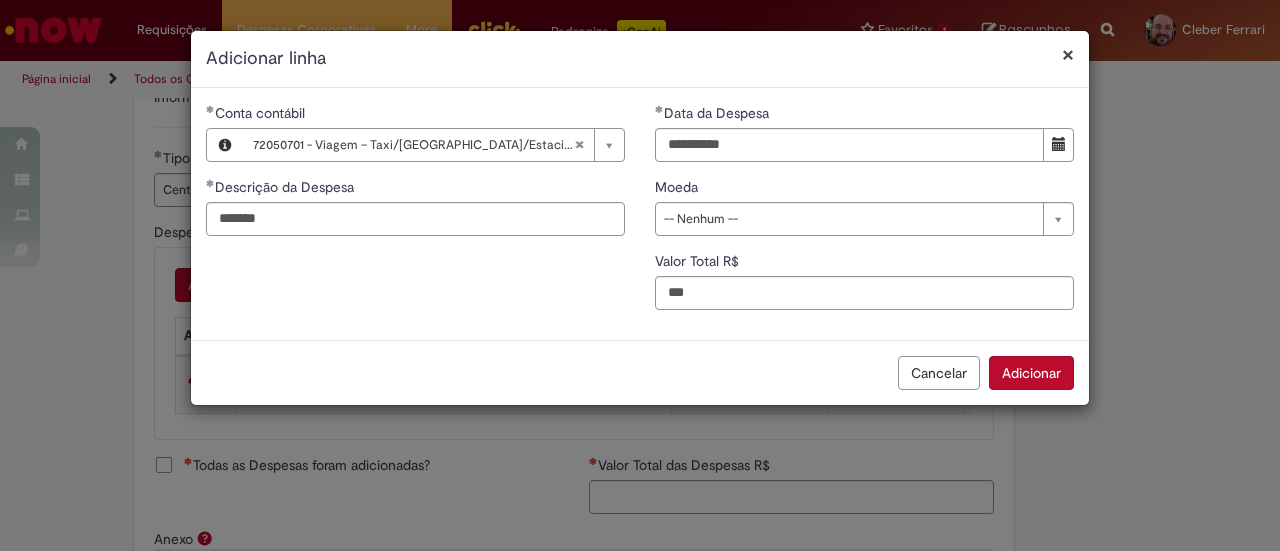 type on "***" 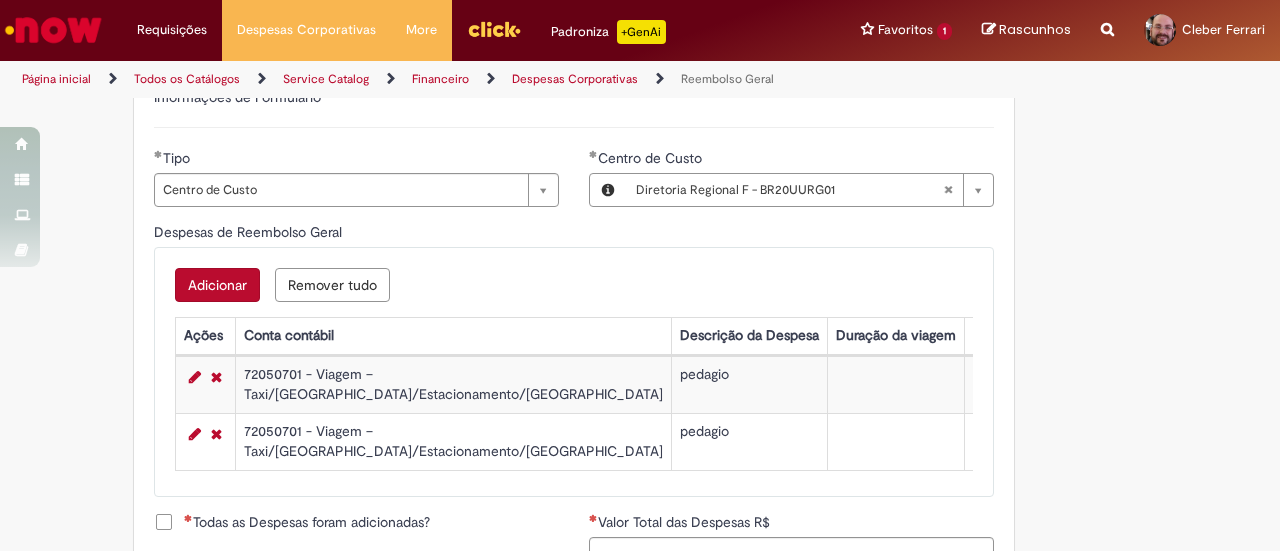 click on "Adicionar" at bounding box center [217, 285] 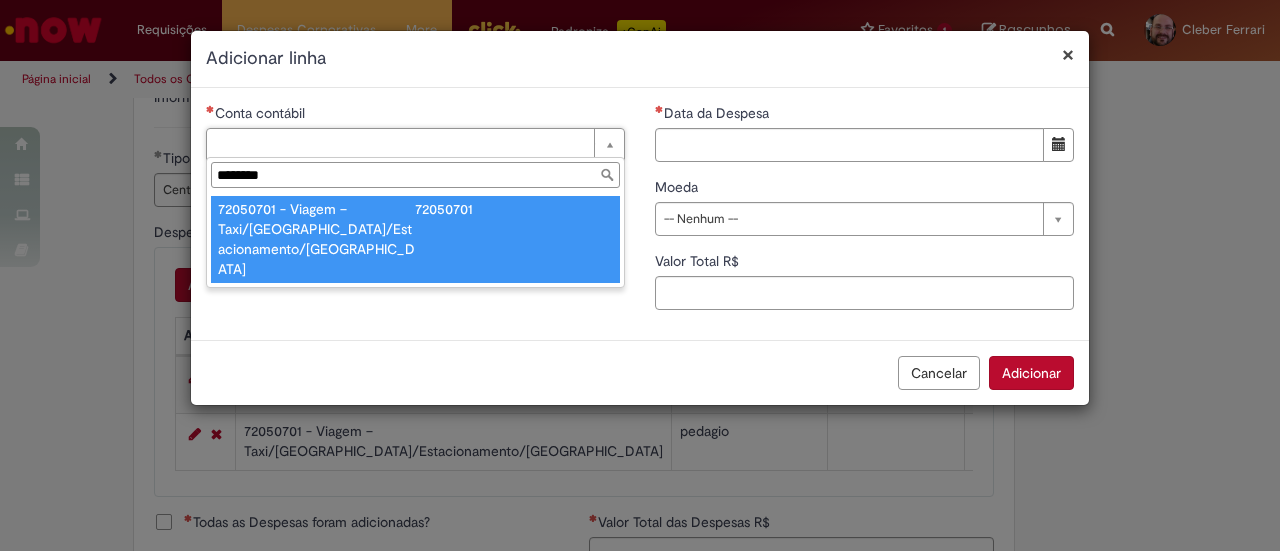 type on "********" 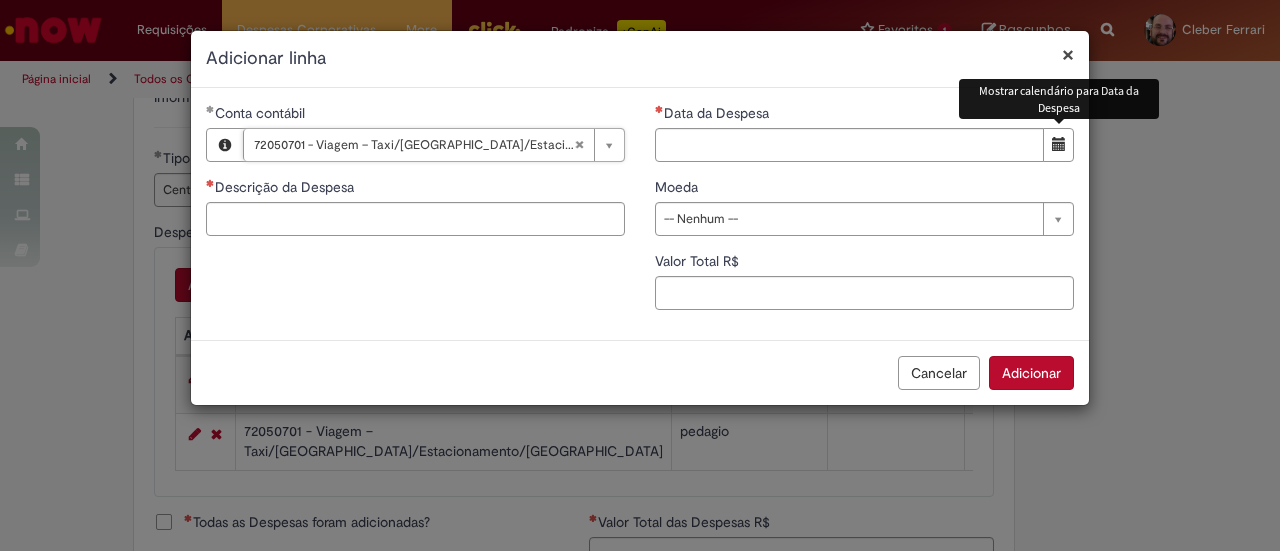 click at bounding box center (1059, 144) 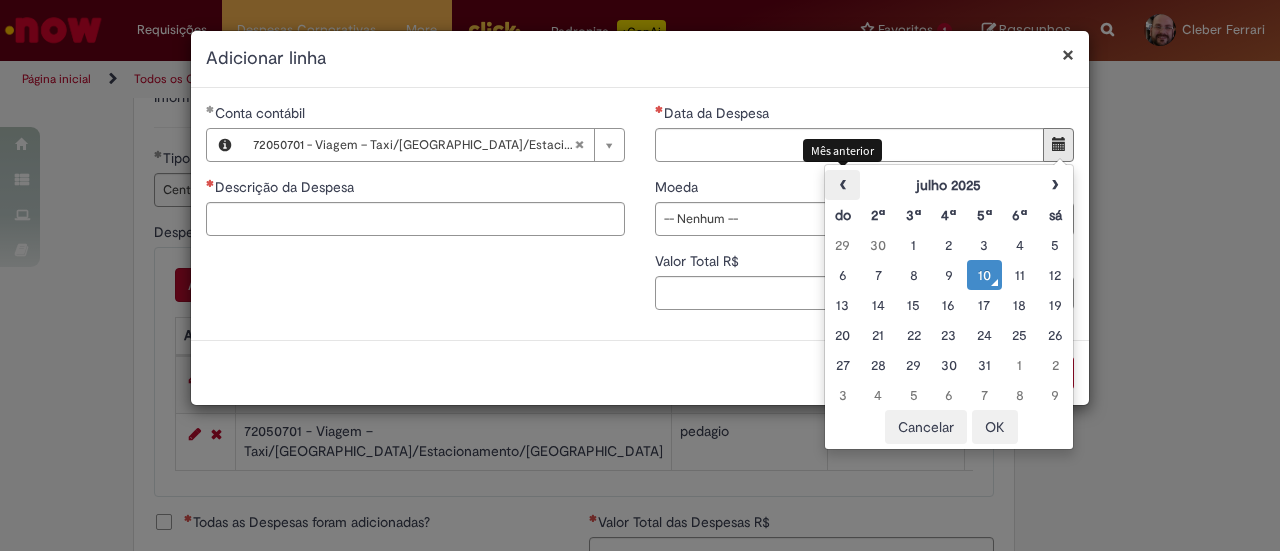 click on "‹" at bounding box center [842, 185] 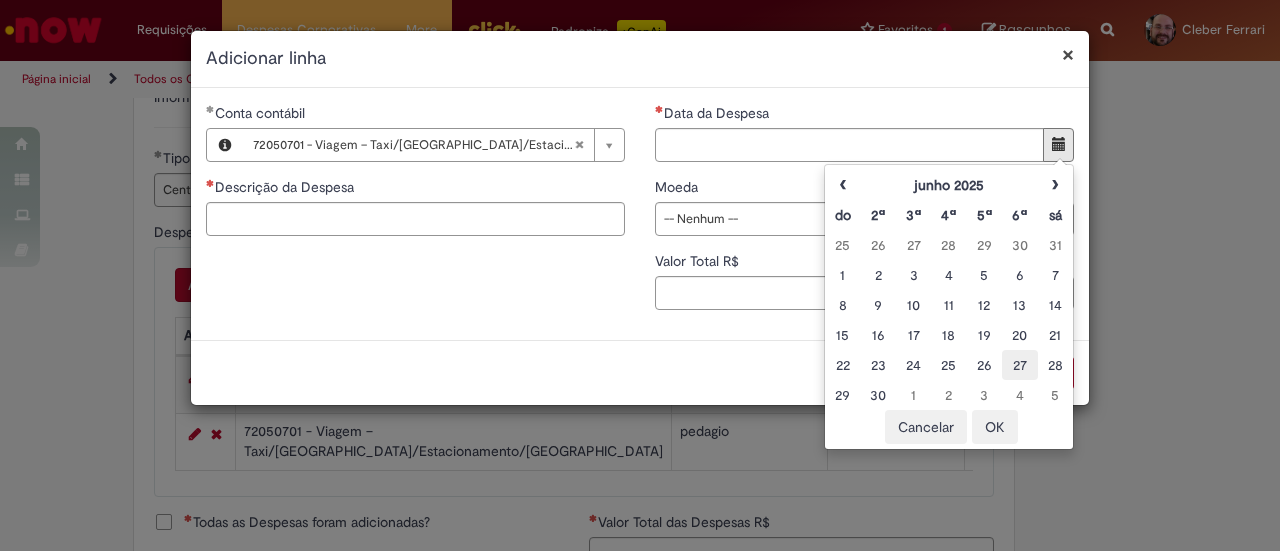 click on "27" at bounding box center [1019, 365] 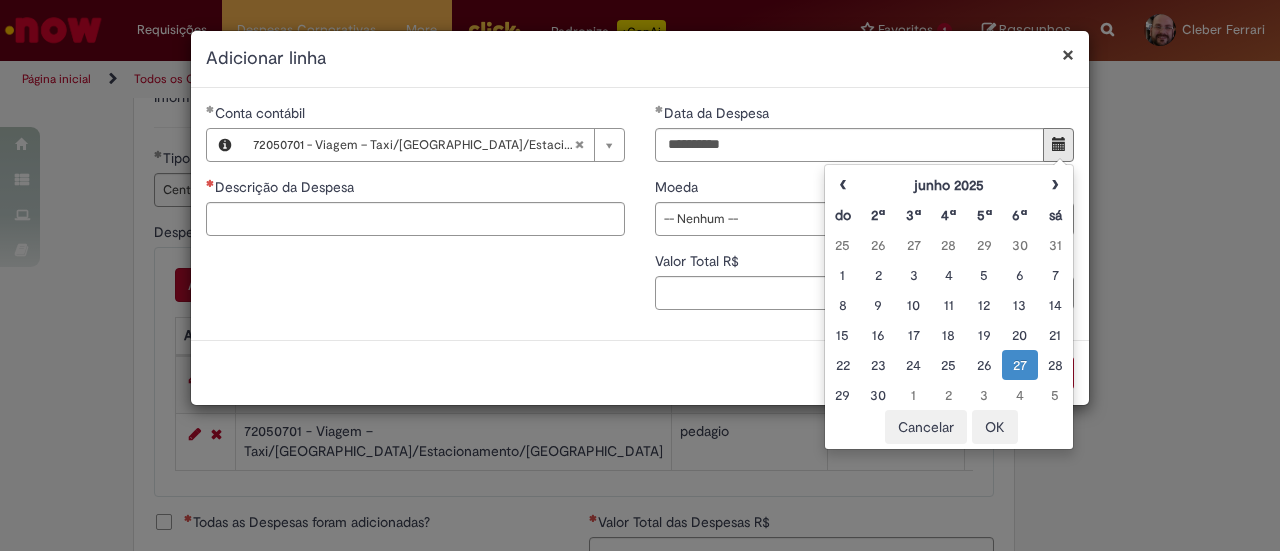 click on "OK" at bounding box center (995, 427) 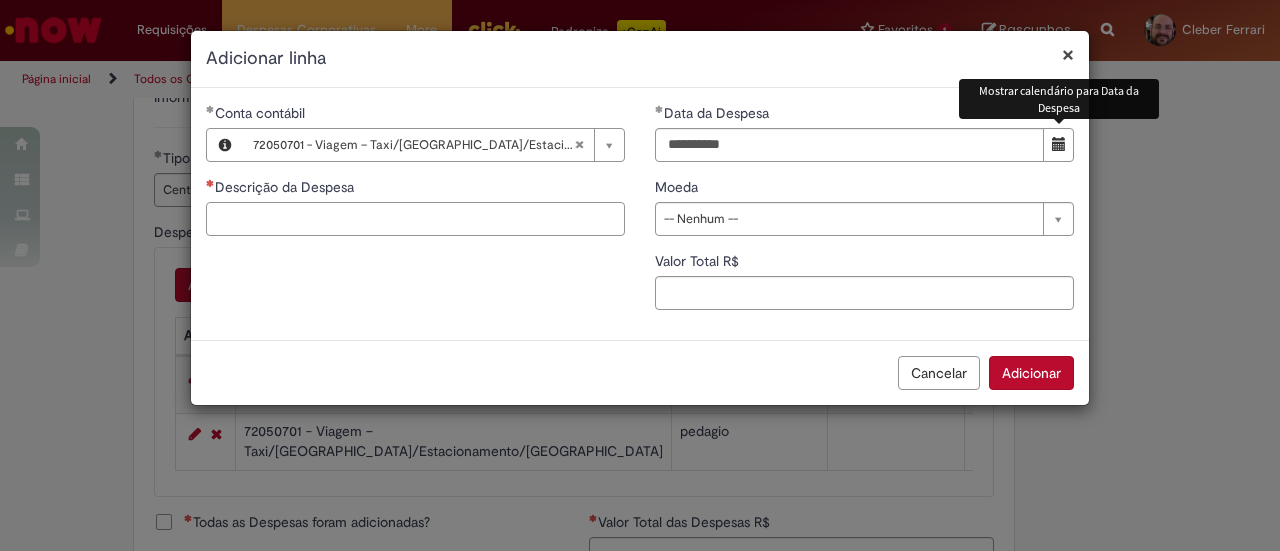click on "Descrição da Despesa" at bounding box center (415, 219) 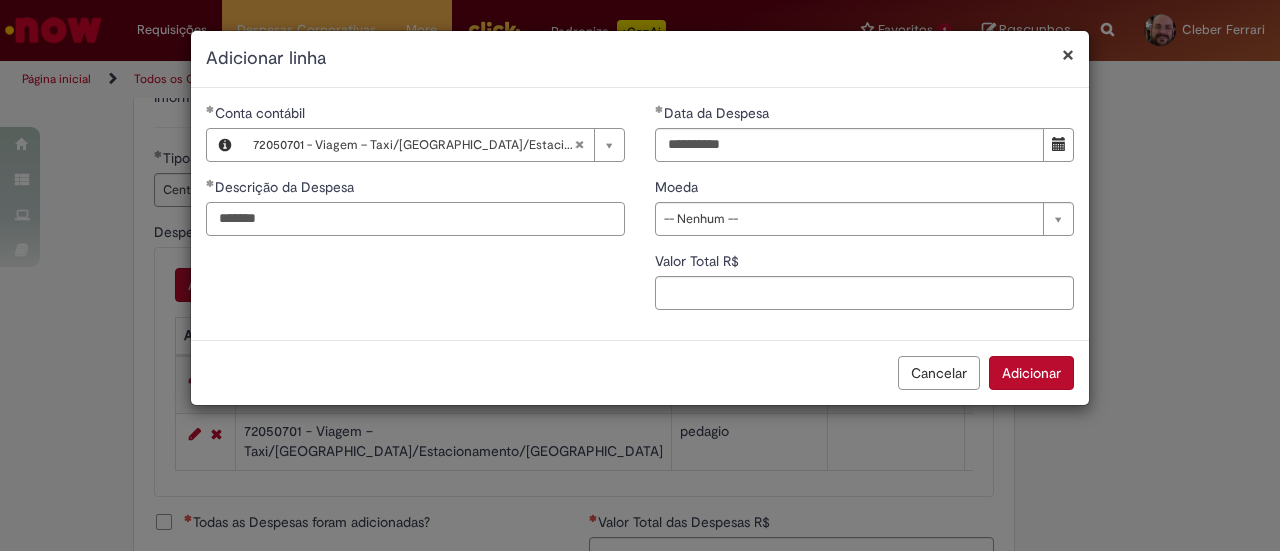 type on "*******" 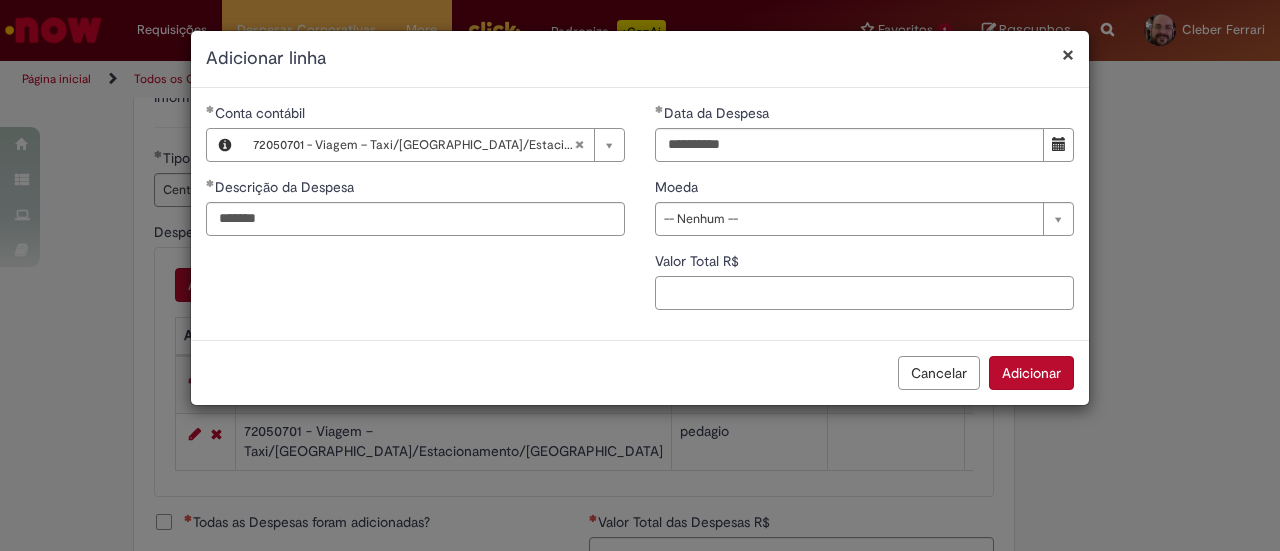 click on "Valor Total R$" at bounding box center (864, 293) 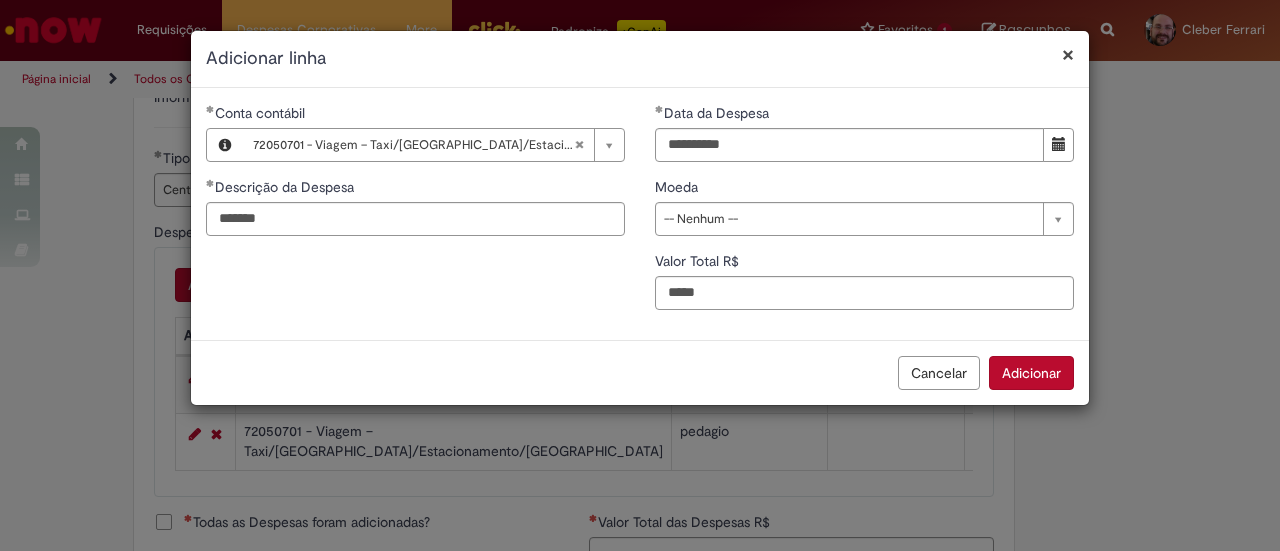 type on "****" 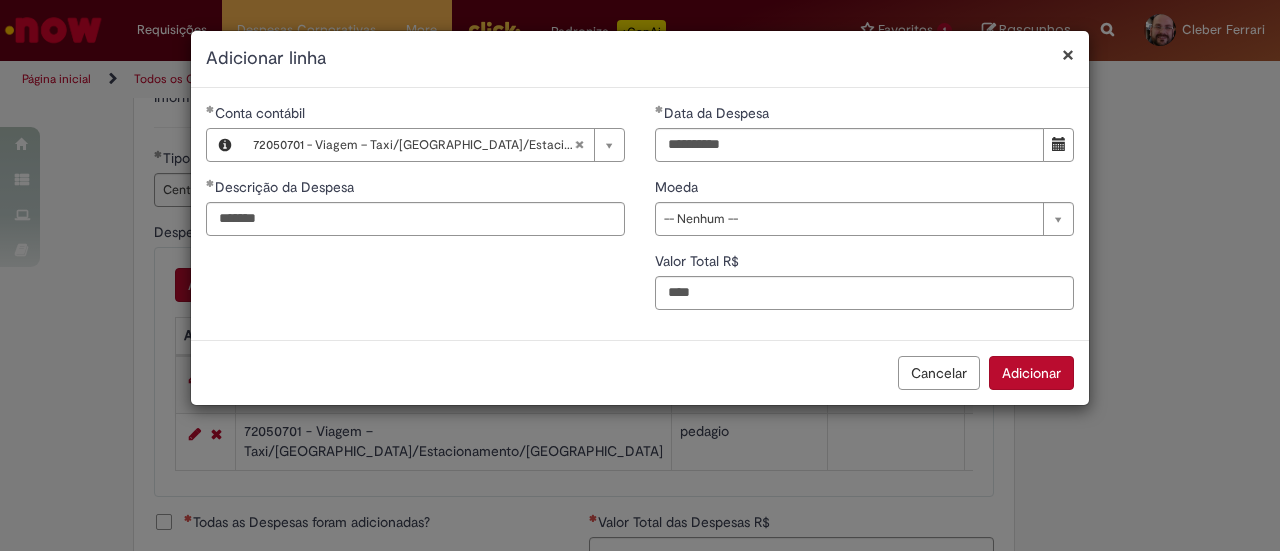 click on "Adicionar" at bounding box center (1031, 373) 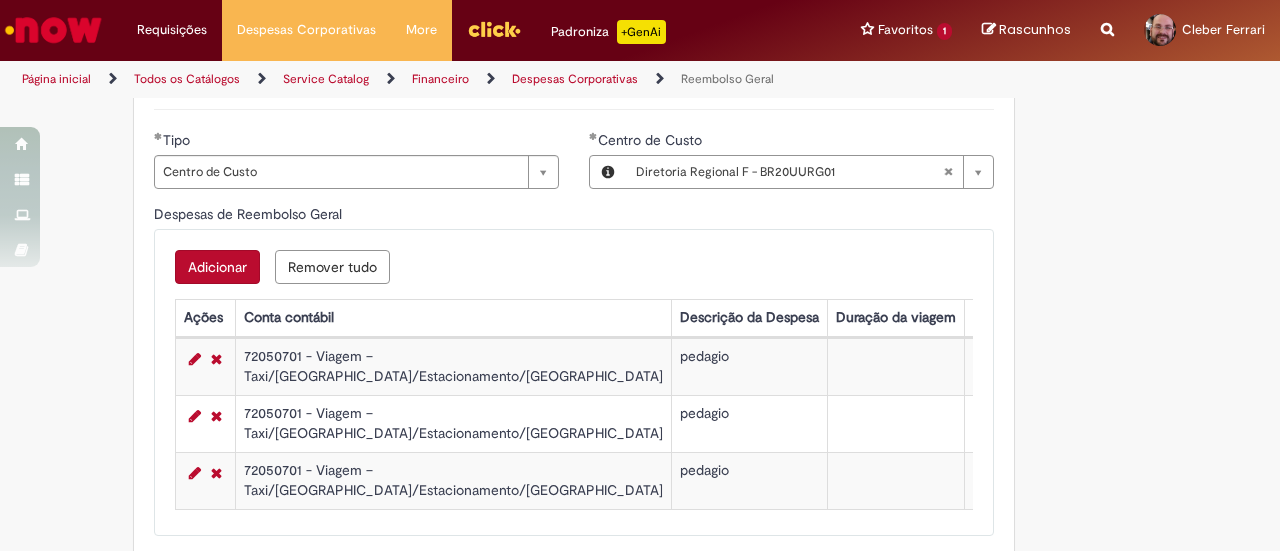 scroll, scrollTop: 700, scrollLeft: 0, axis: vertical 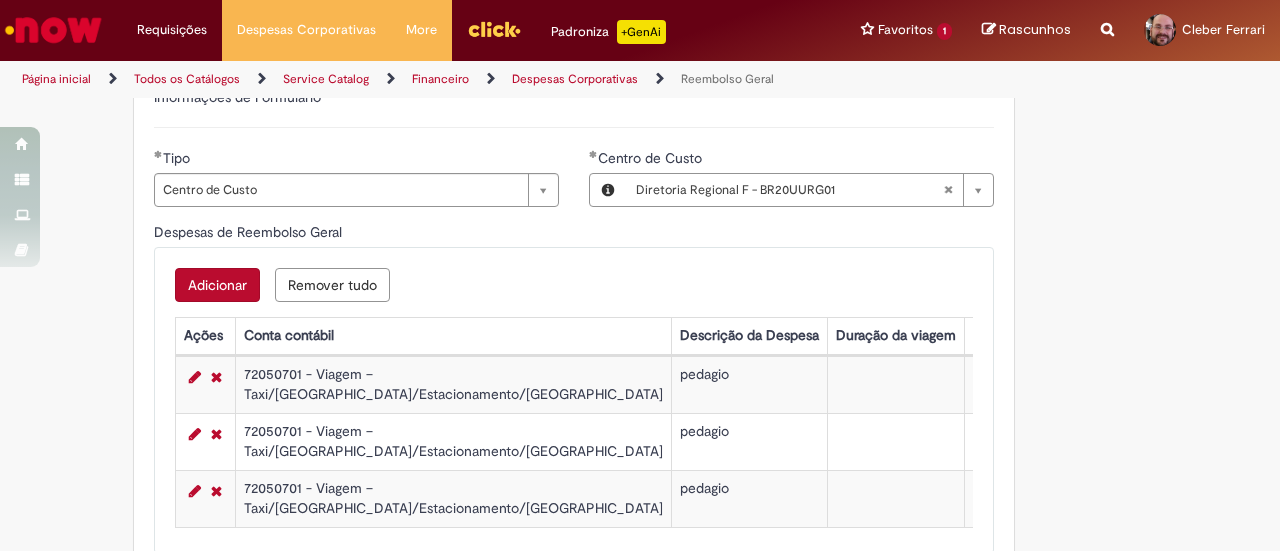 click on "Adicionar" at bounding box center (217, 285) 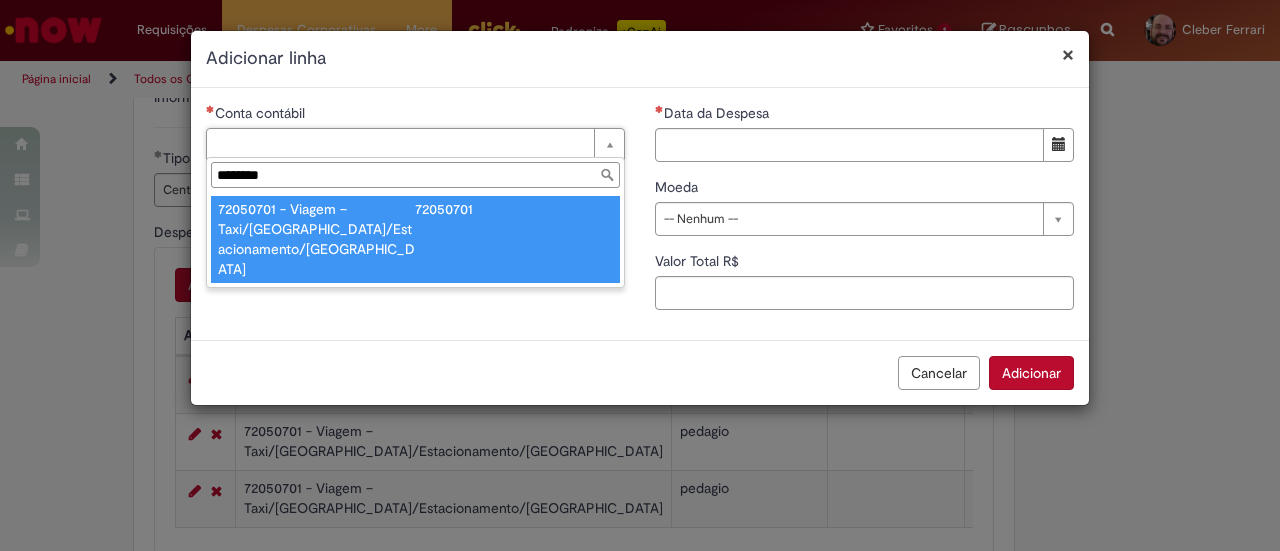 type on "********" 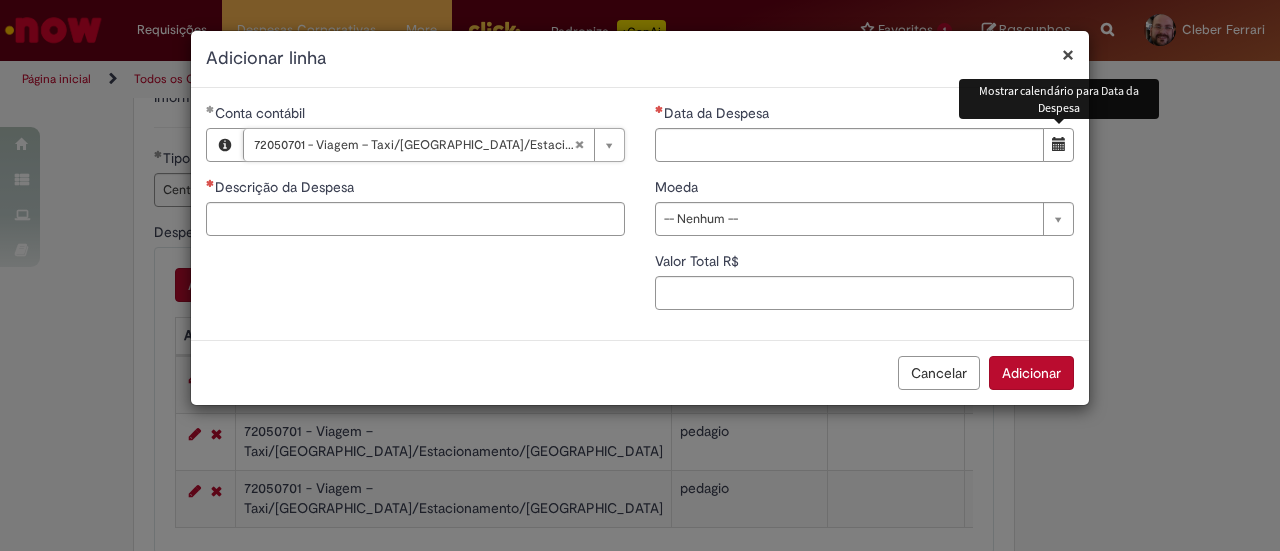 click at bounding box center [1059, 144] 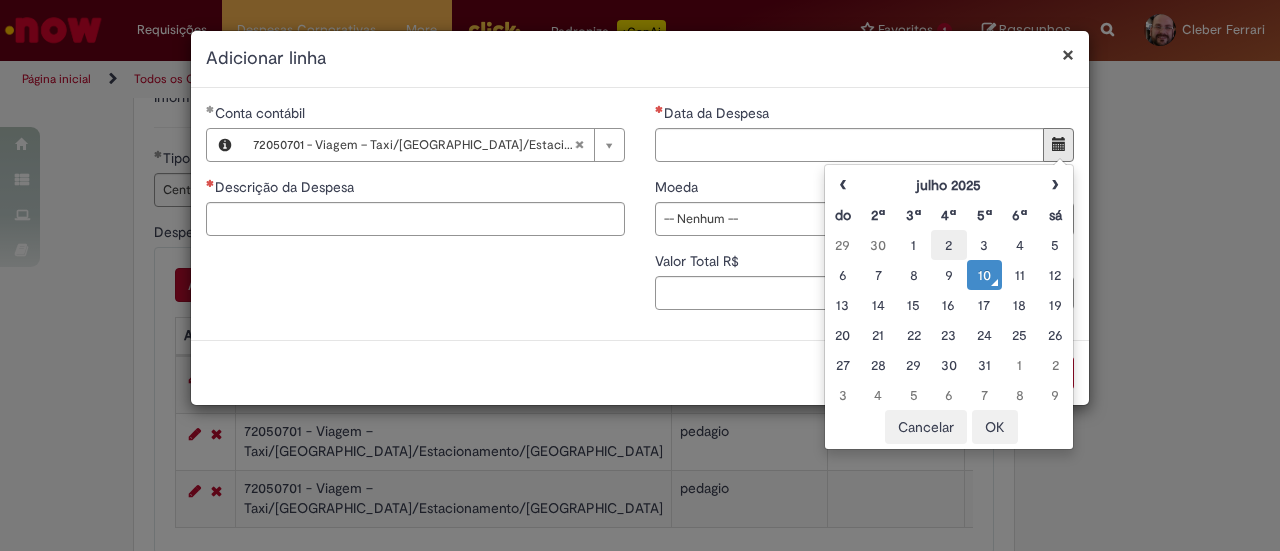 click on "2" at bounding box center [948, 245] 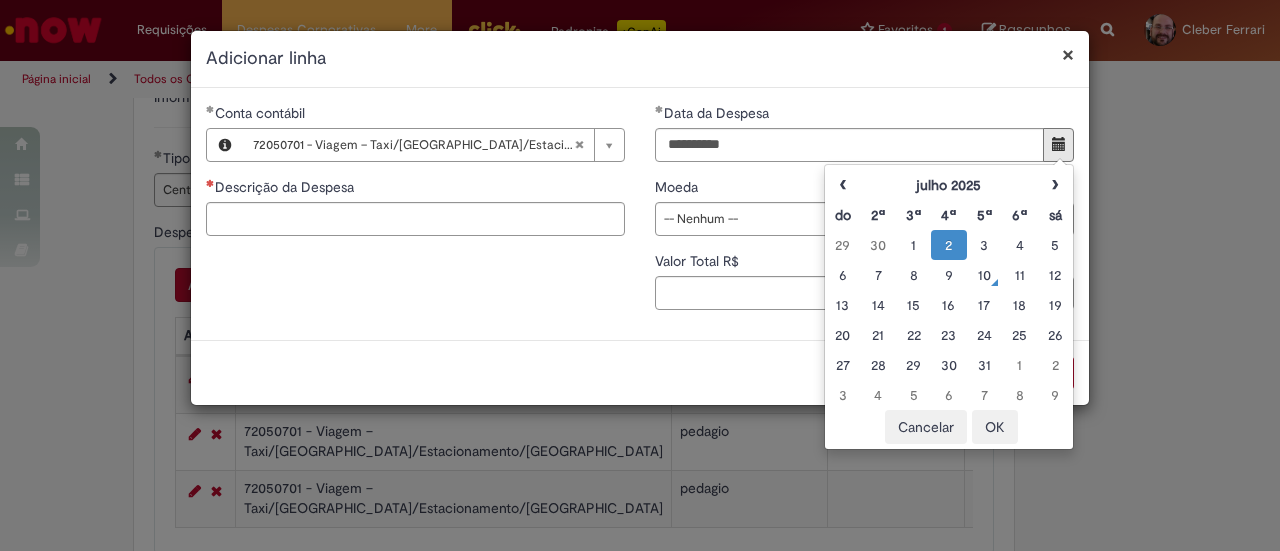 click on "OK" at bounding box center (995, 427) 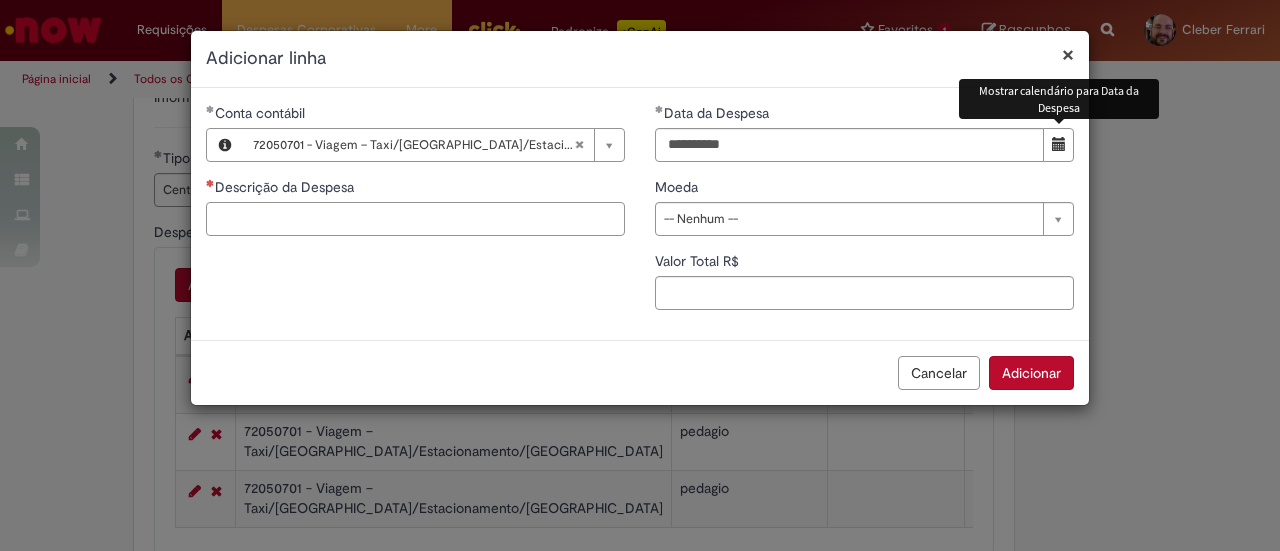click on "Descrição da Despesa" at bounding box center (415, 219) 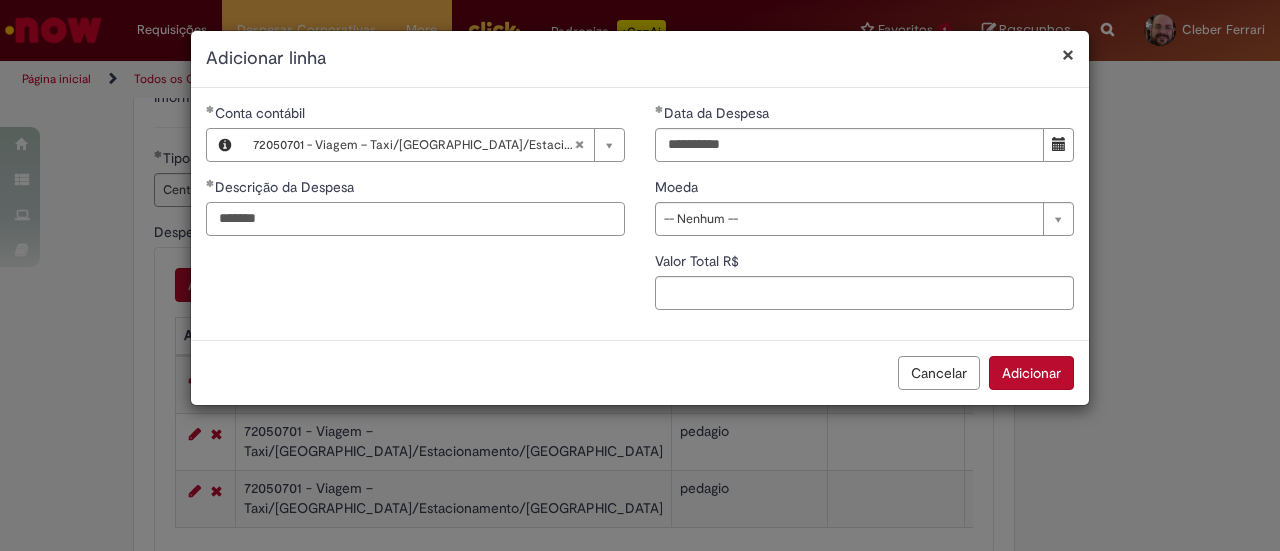 type on "*******" 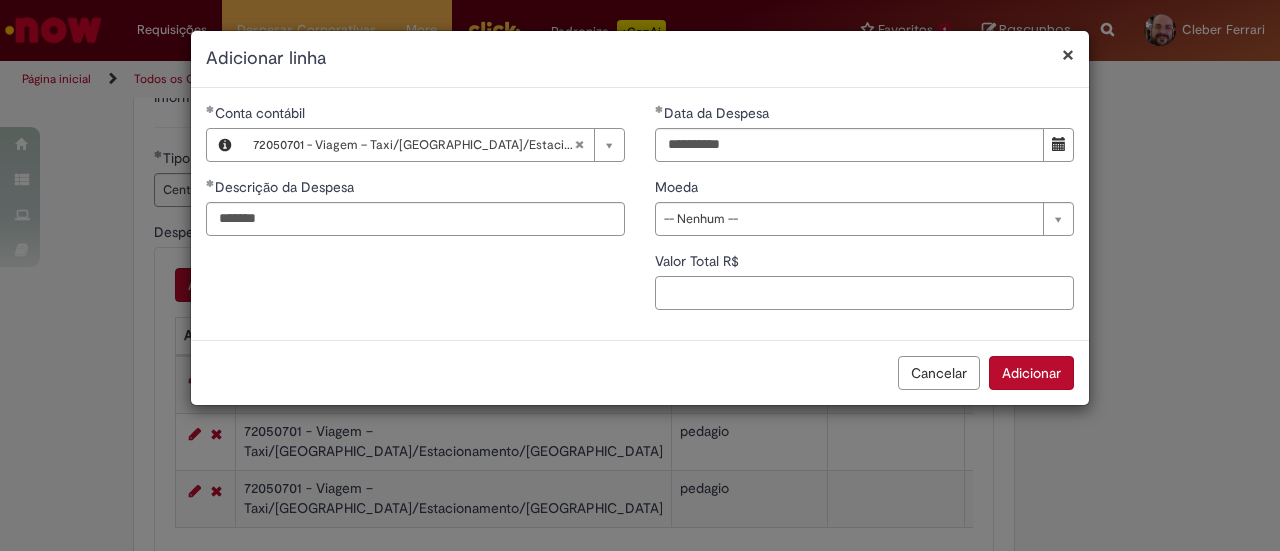 click on "Valor Total R$" at bounding box center (864, 293) 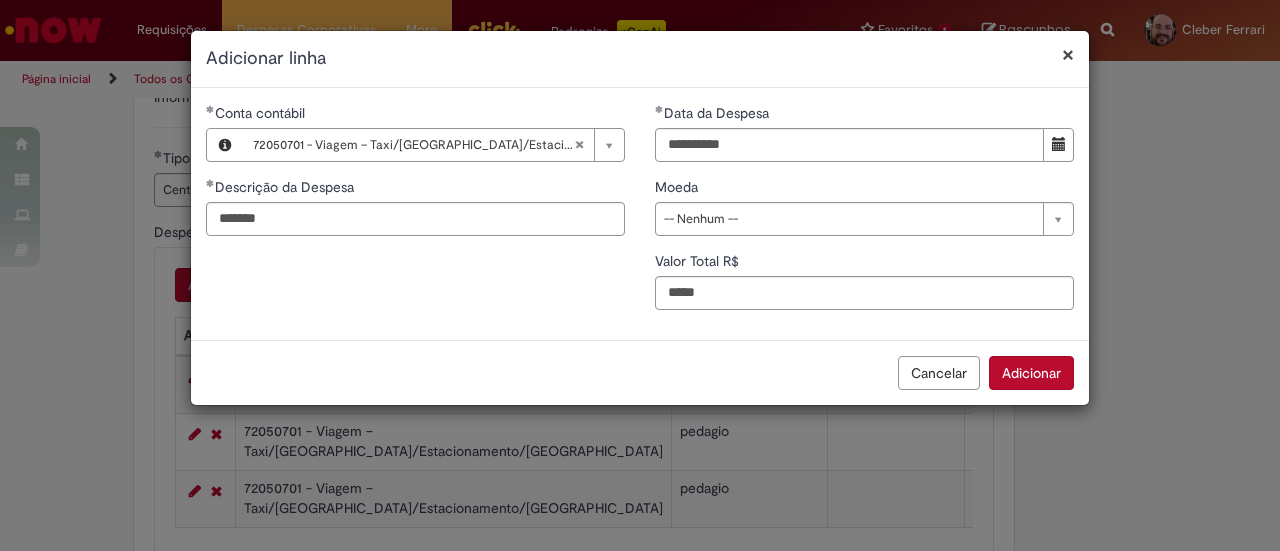 type on "****" 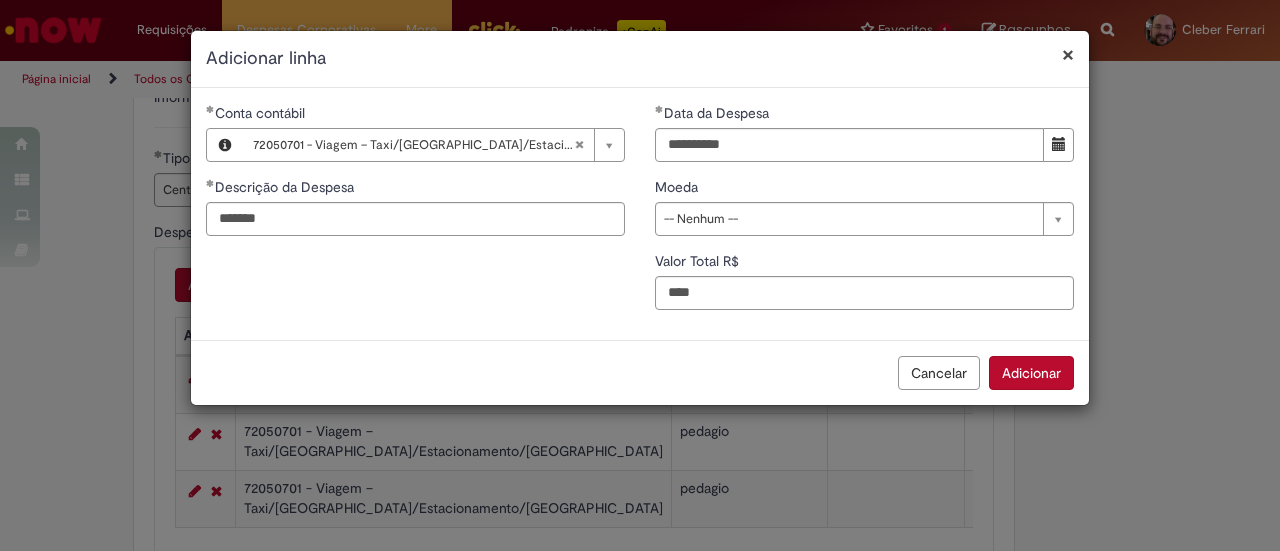 click on "Adicionar" at bounding box center (1031, 373) 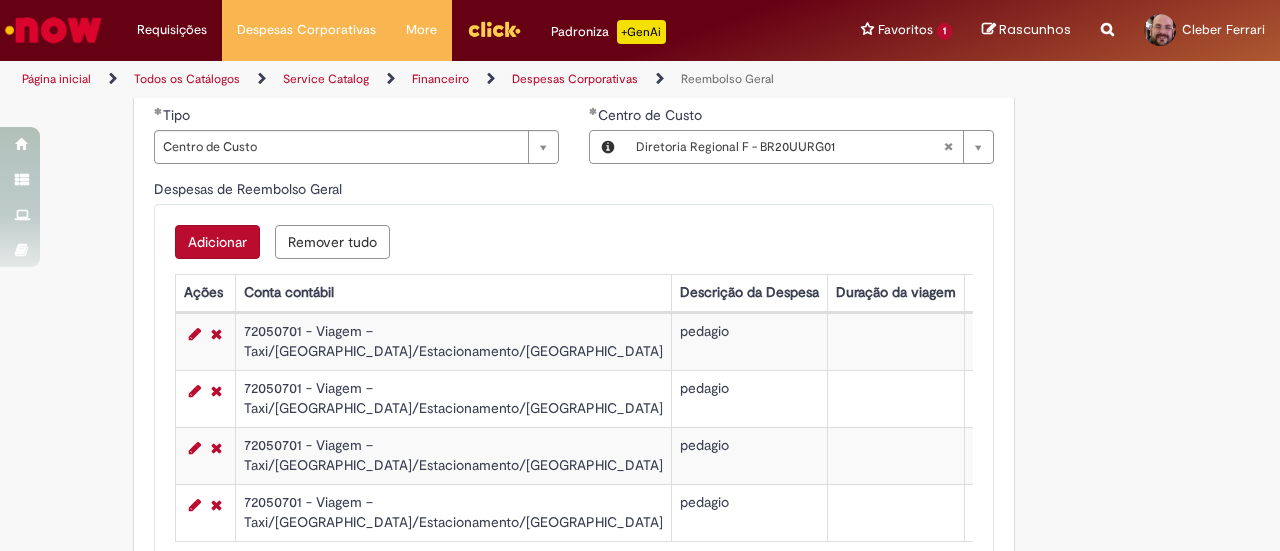 scroll, scrollTop: 700, scrollLeft: 0, axis: vertical 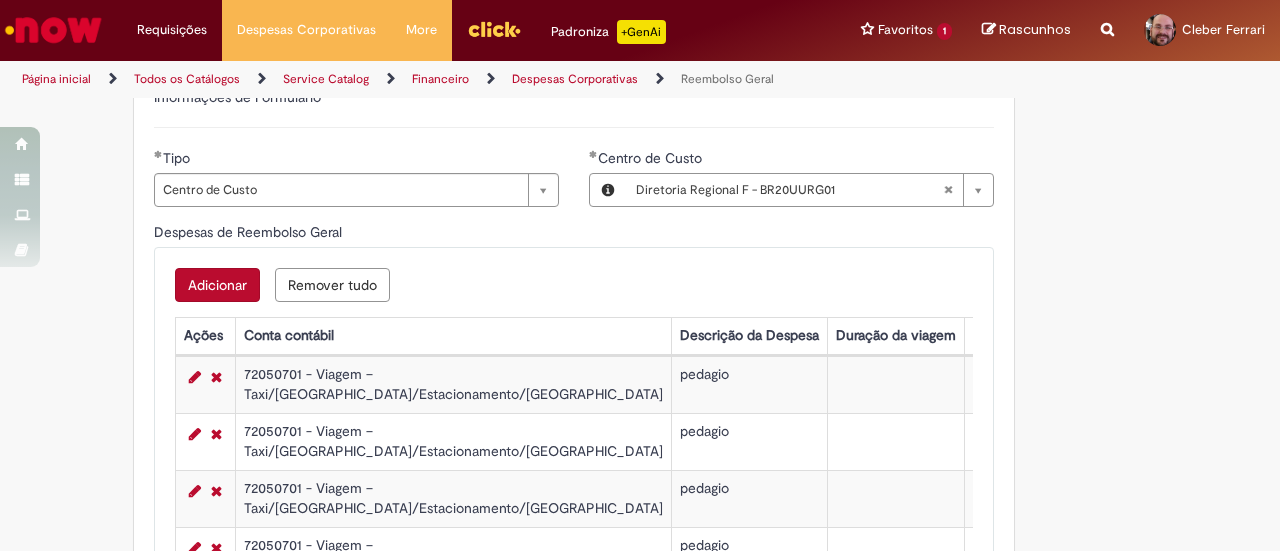 click on "Adicionar" at bounding box center (217, 285) 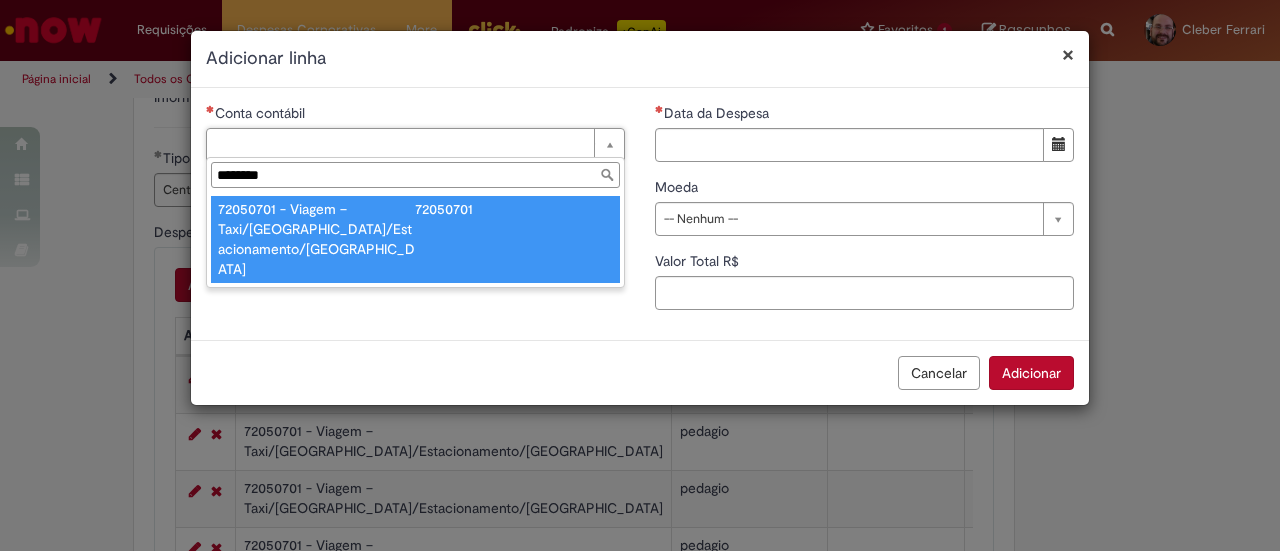 type on "********" 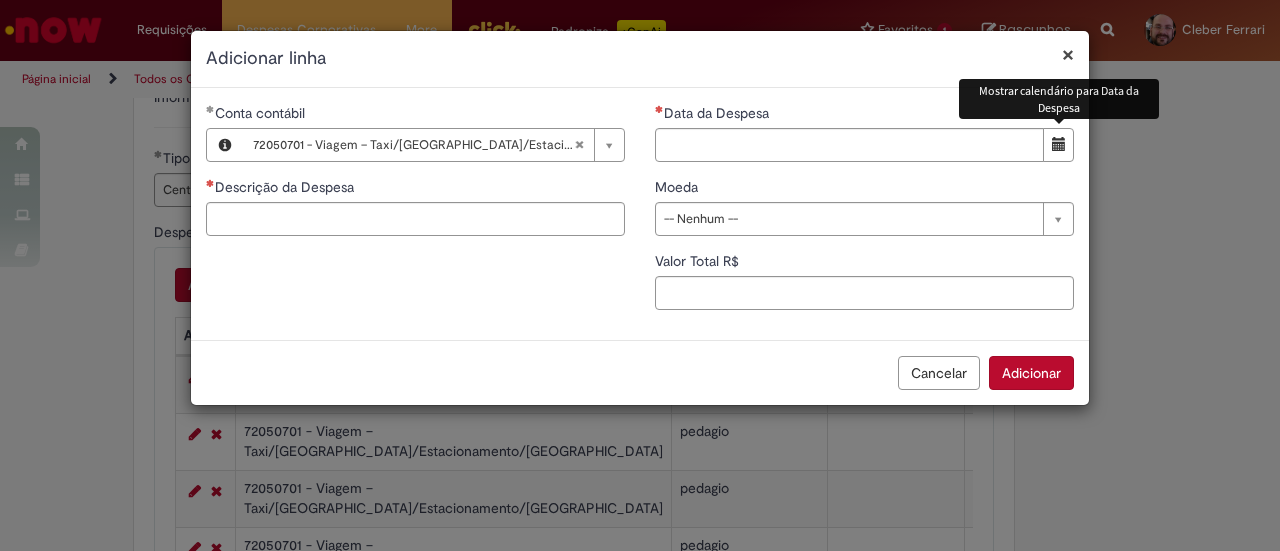 click at bounding box center (1059, 144) 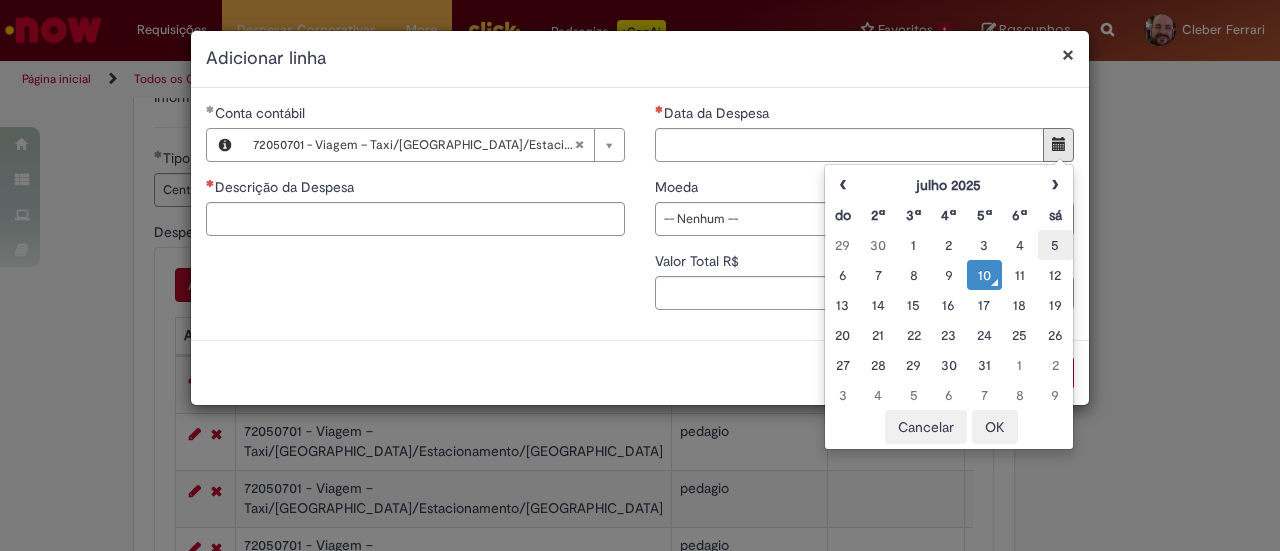 click on "5" at bounding box center (1055, 245) 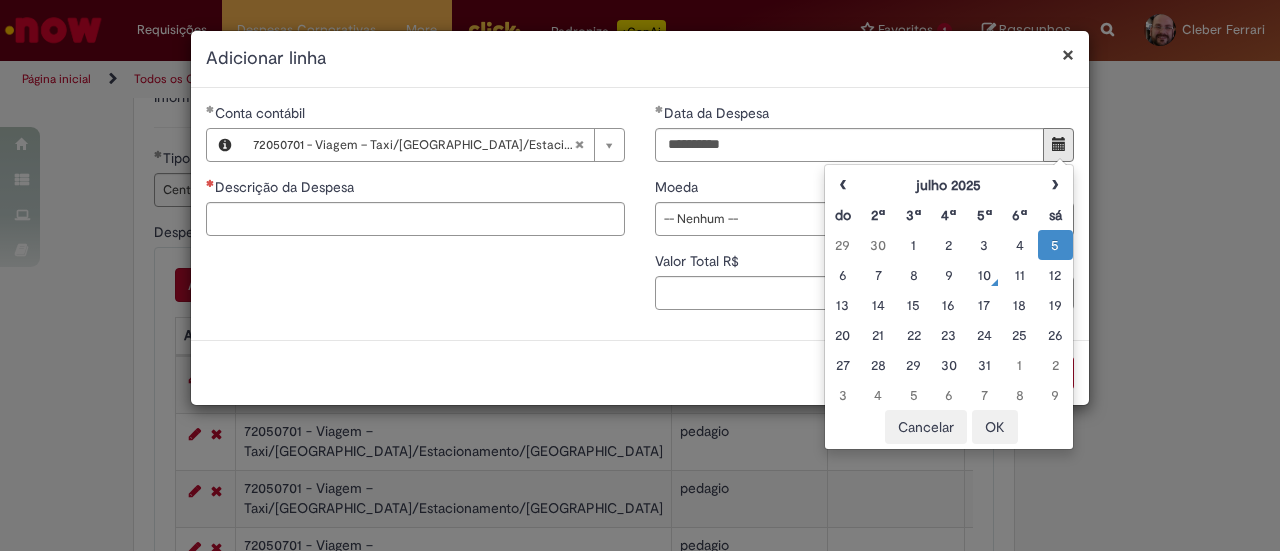 click on "OK" at bounding box center [995, 427] 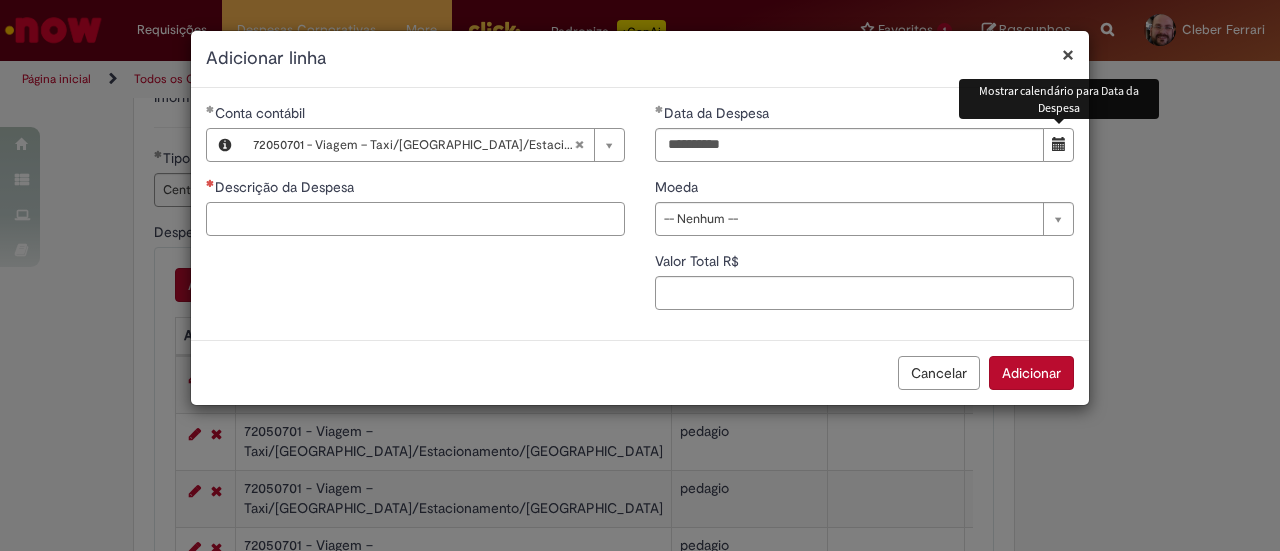 click on "Descrição da Despesa" at bounding box center (415, 219) 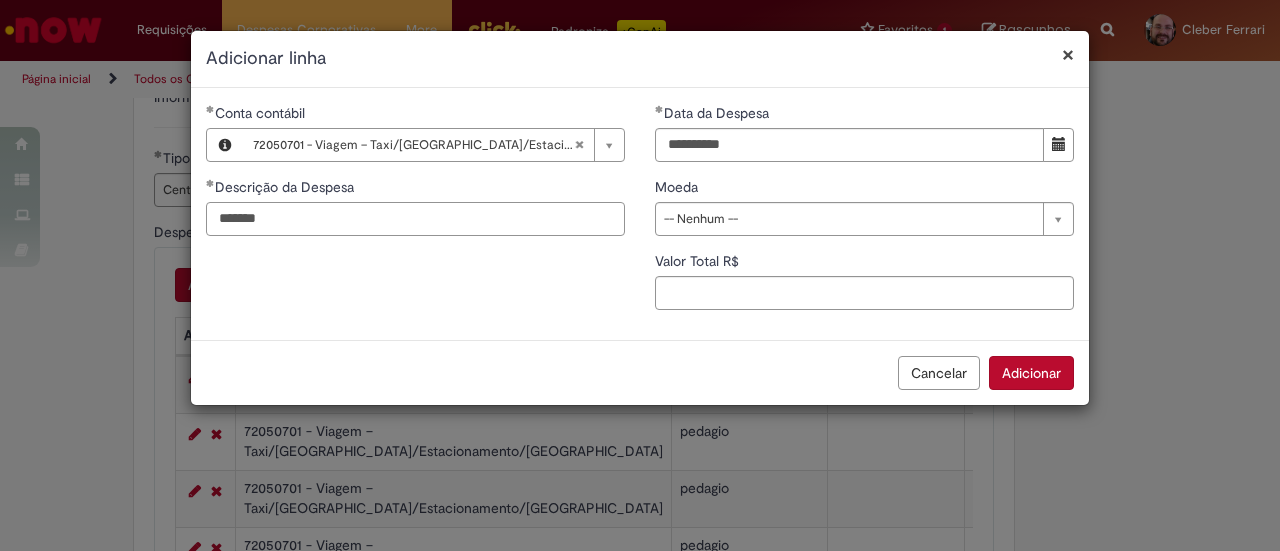 type on "*******" 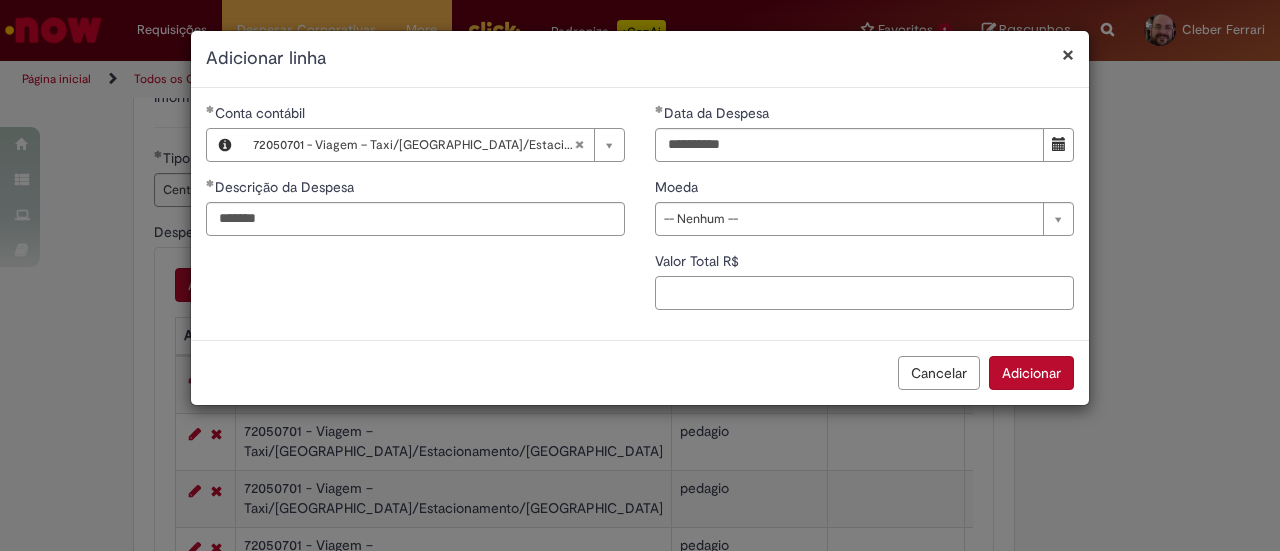 click on "Valor Total R$" at bounding box center (864, 293) 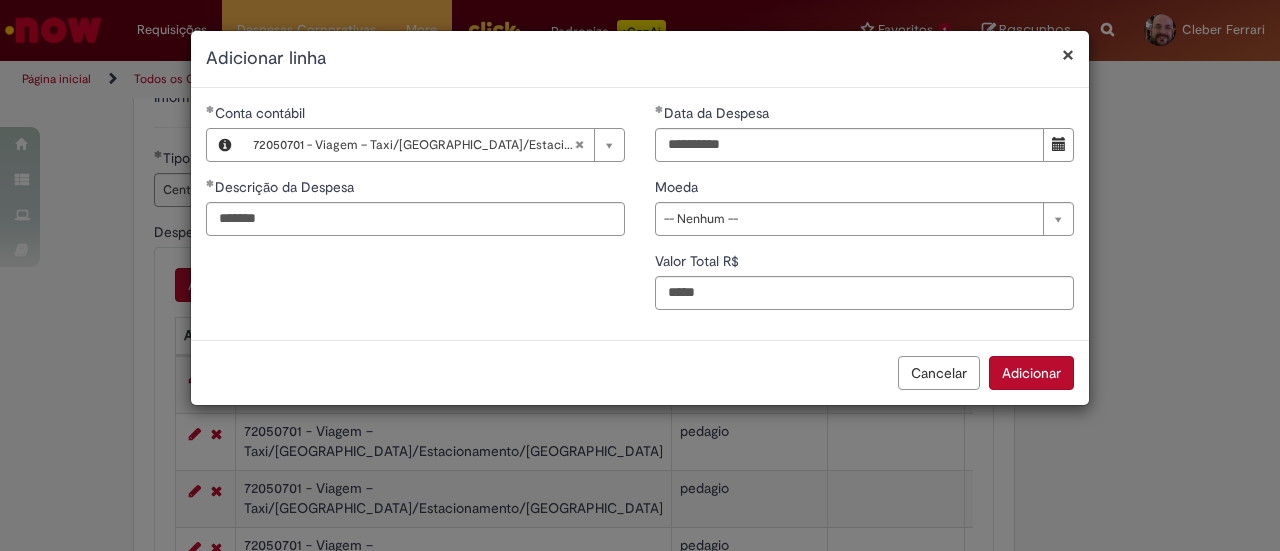 type on "*****" 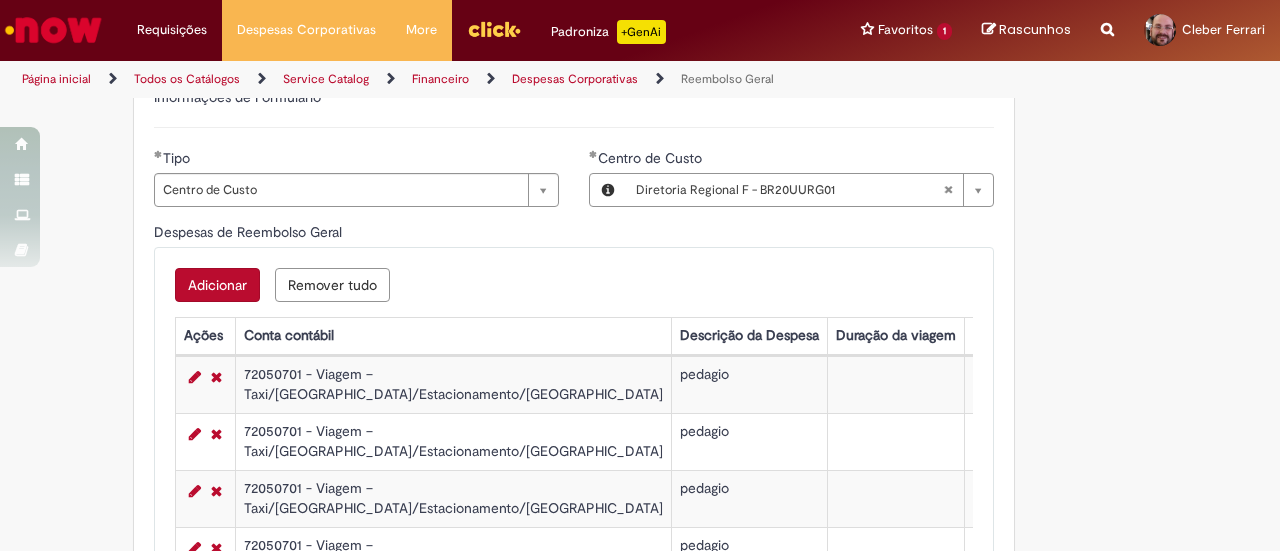 click on "Adicionar" at bounding box center [217, 285] 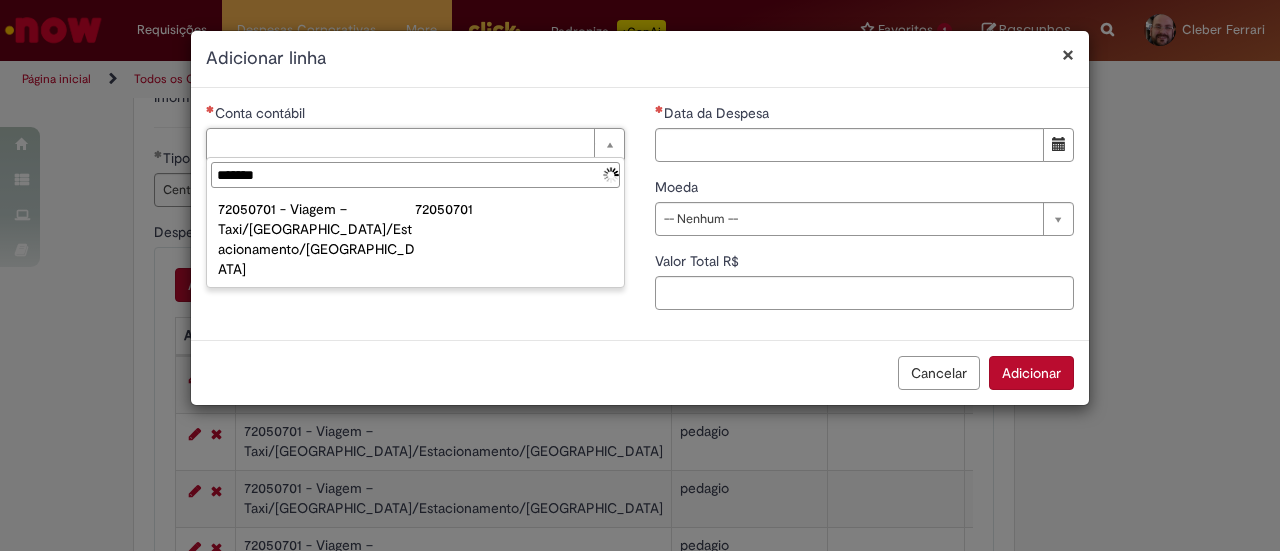 type on "********" 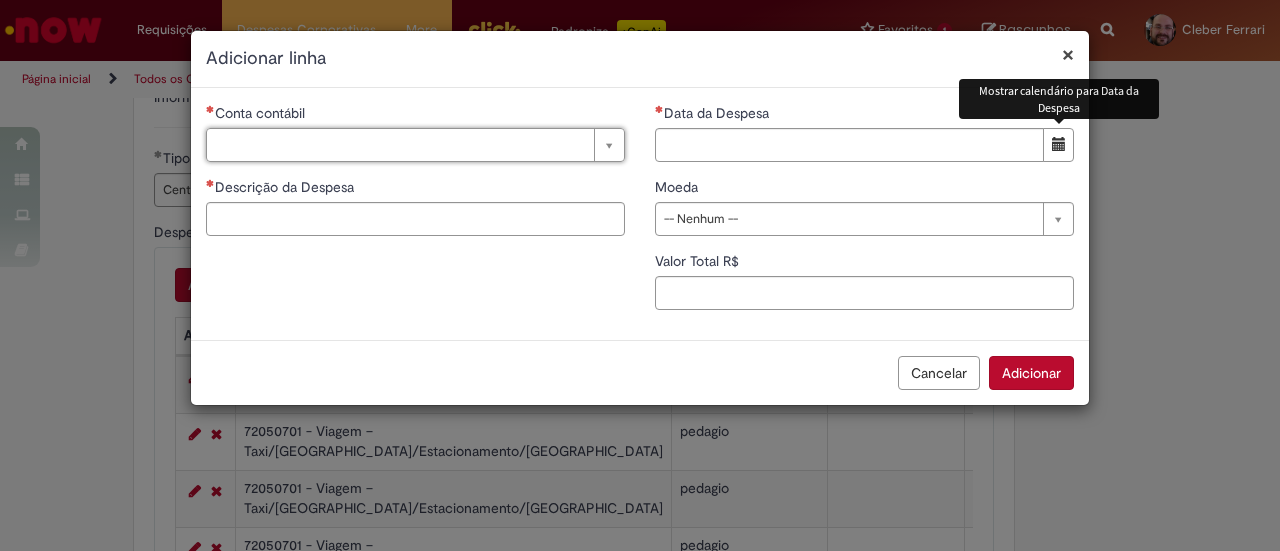 click at bounding box center [1059, 144] 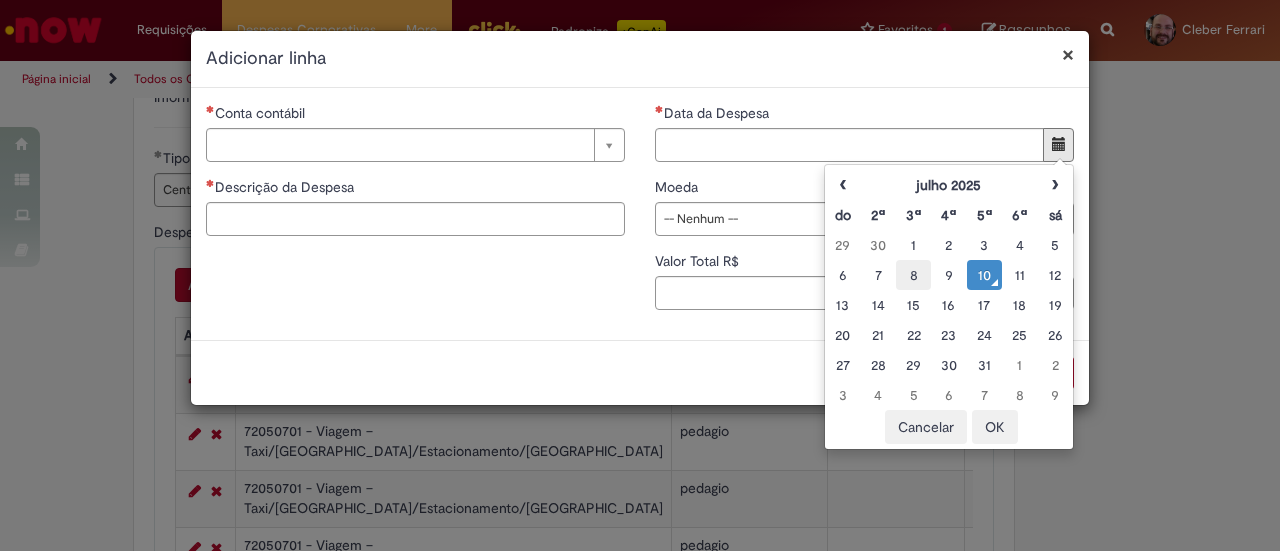 click on "8" at bounding box center (913, 275) 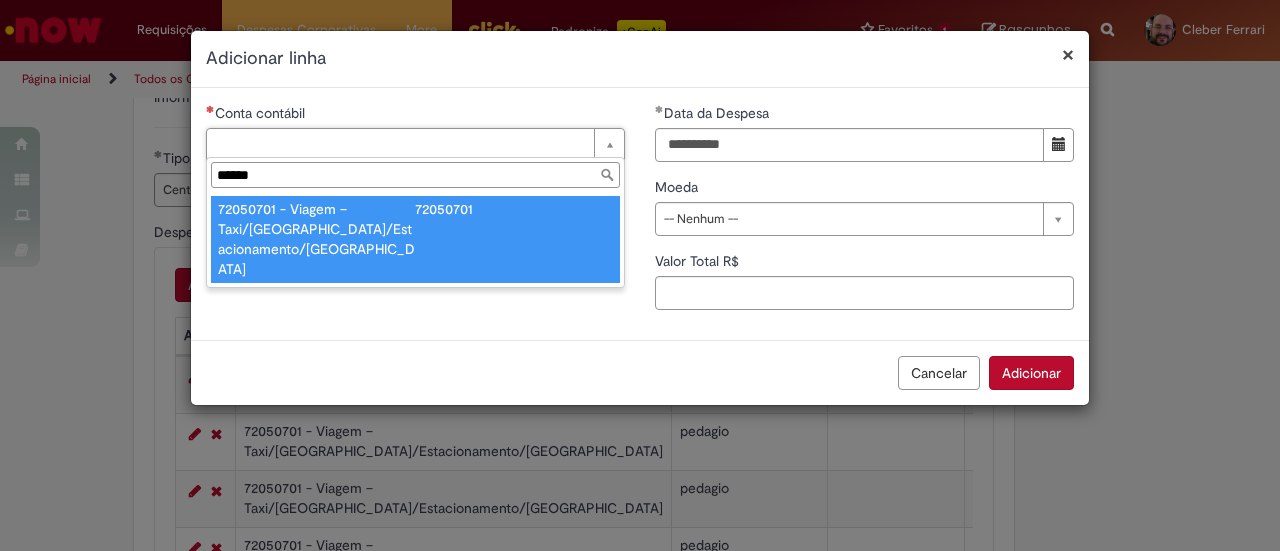 type on "******" 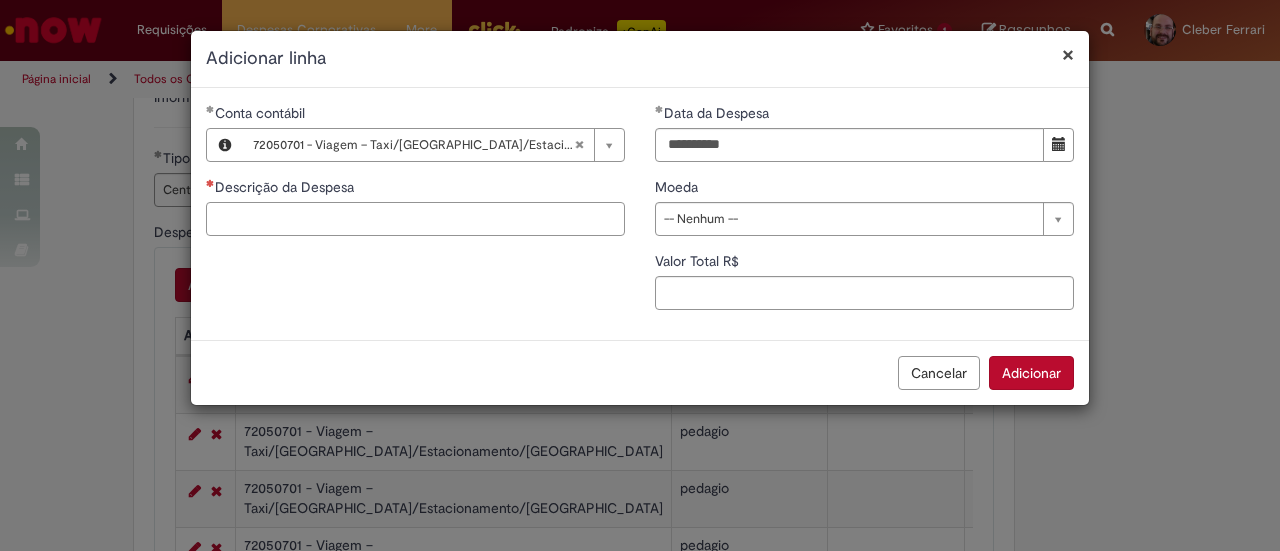 click on "Descrição da Despesa" at bounding box center [415, 219] 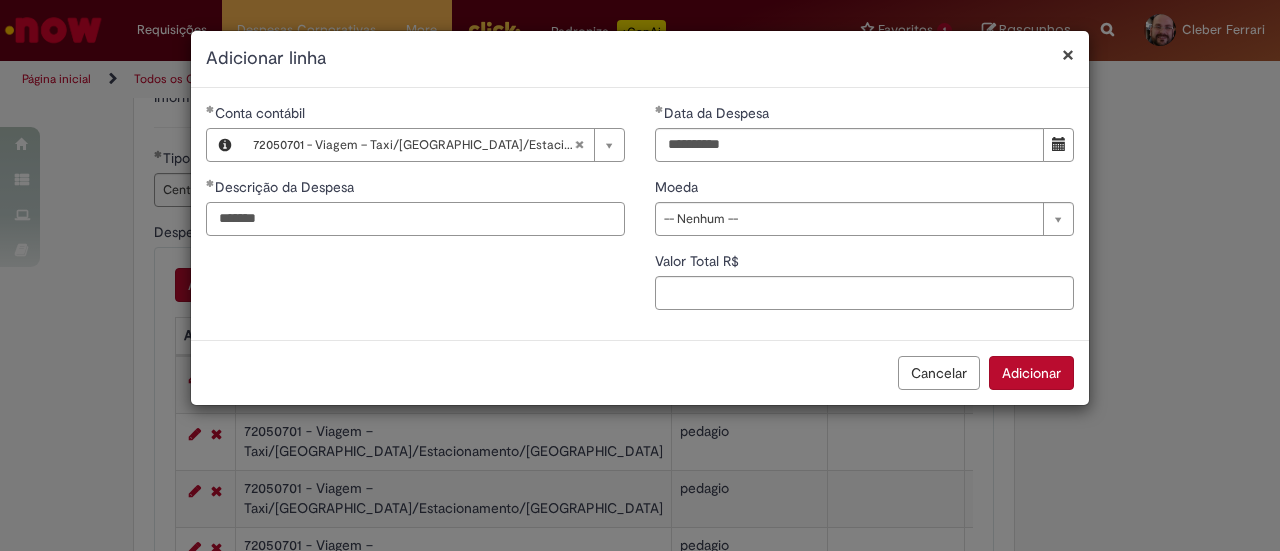 type on "*******" 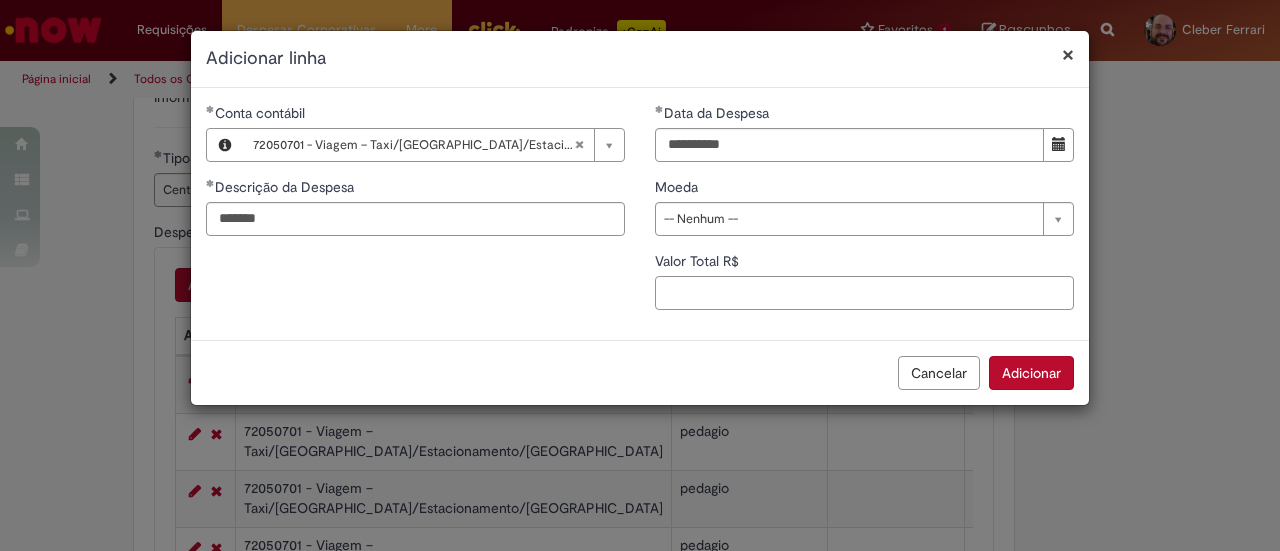 click on "Valor Total R$" at bounding box center [864, 293] 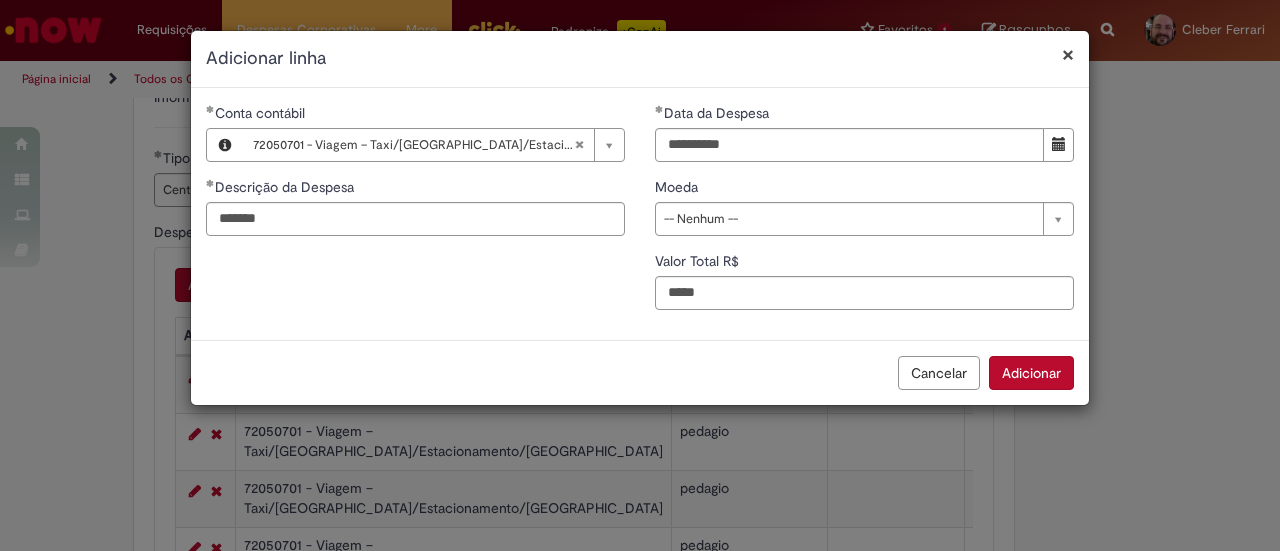 type on "****" 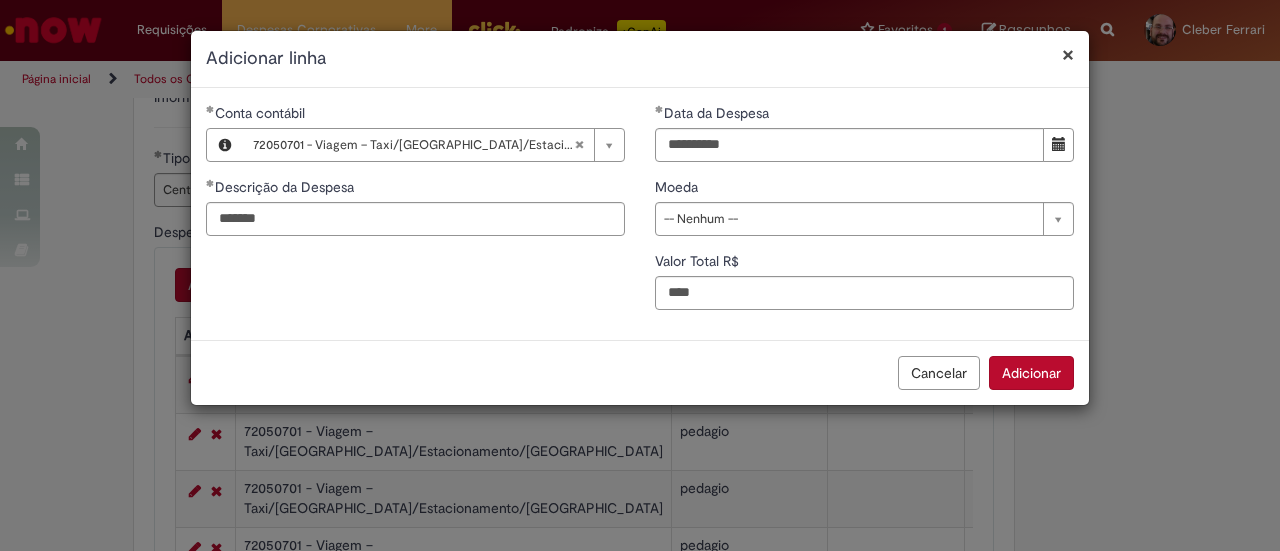 click on "Adicionar" at bounding box center (1031, 373) 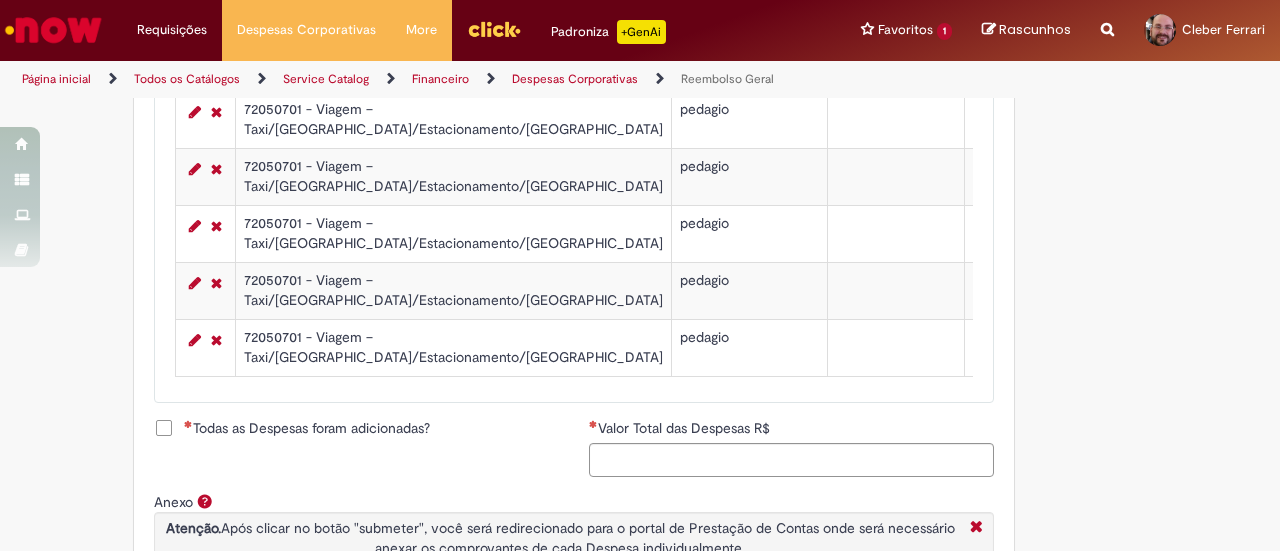 scroll, scrollTop: 1100, scrollLeft: 0, axis: vertical 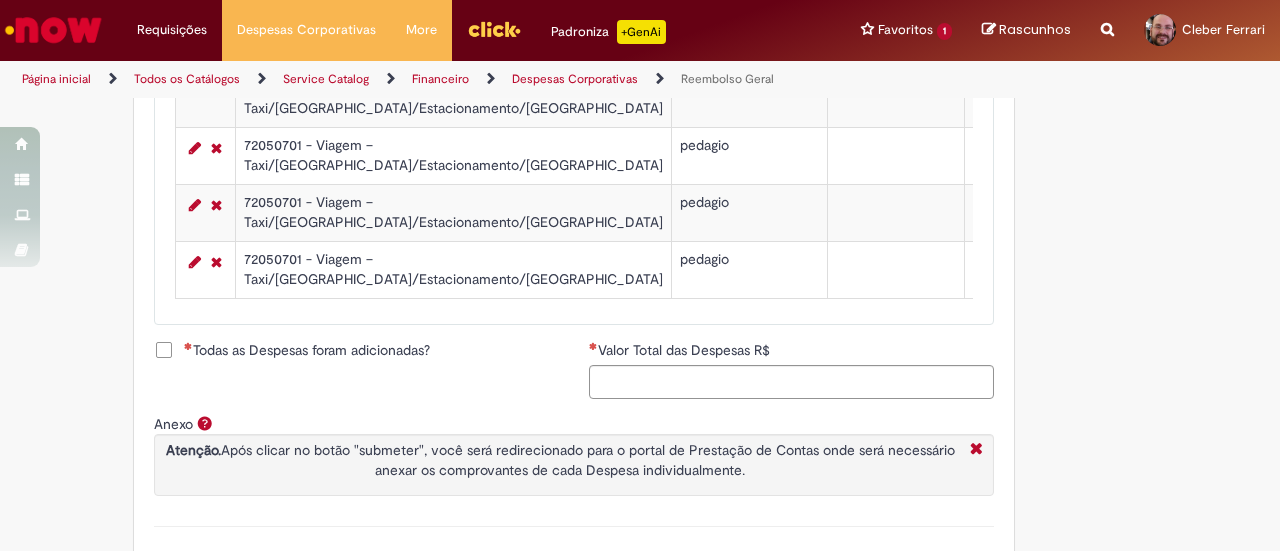 click on "Todas as Despesas foram adicionadas?" at bounding box center [307, 350] 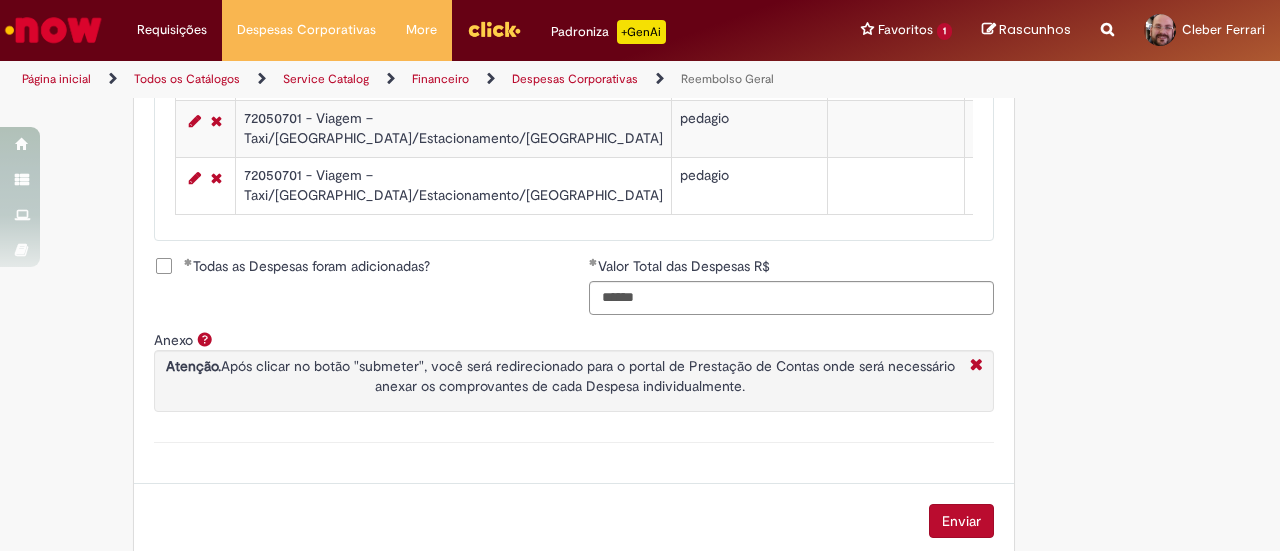scroll, scrollTop: 1360, scrollLeft: 0, axis: vertical 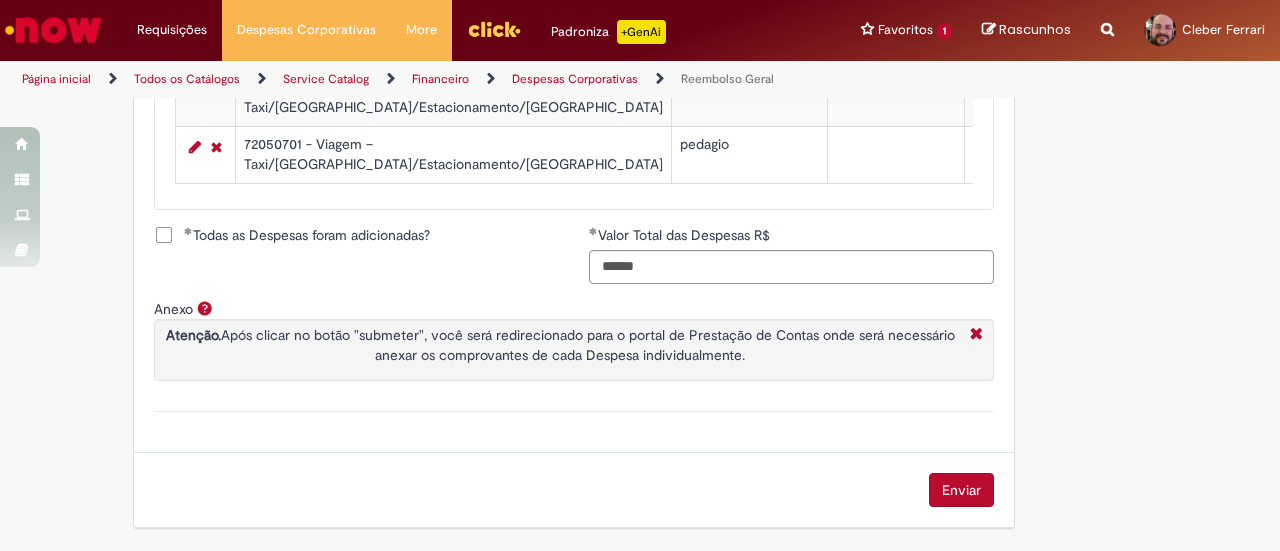 click on "Enviar" at bounding box center [961, 490] 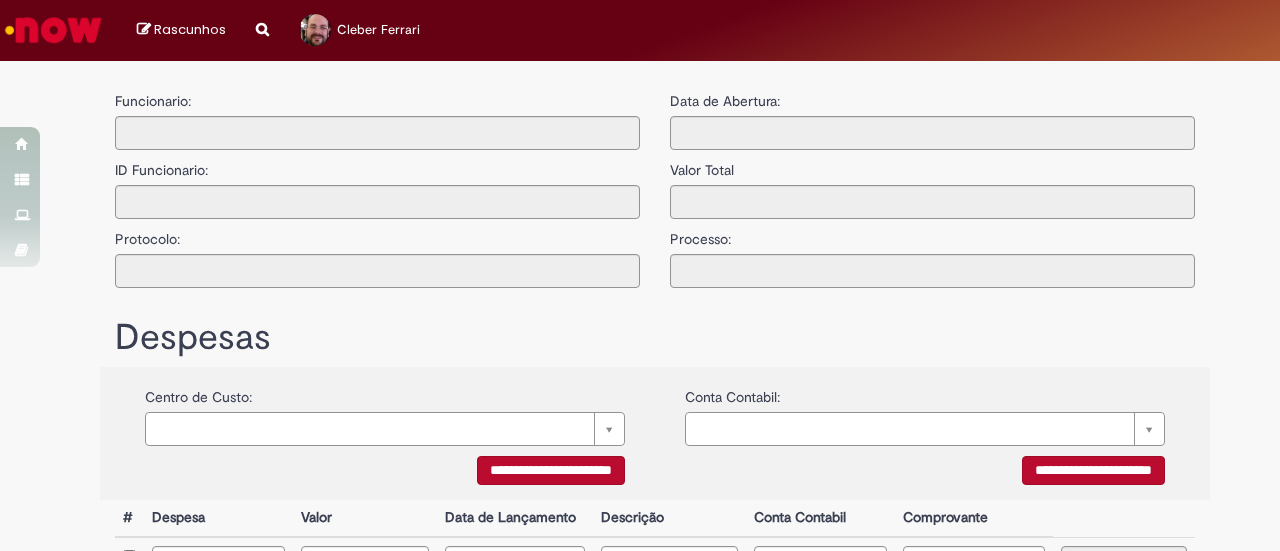 type on "**********" 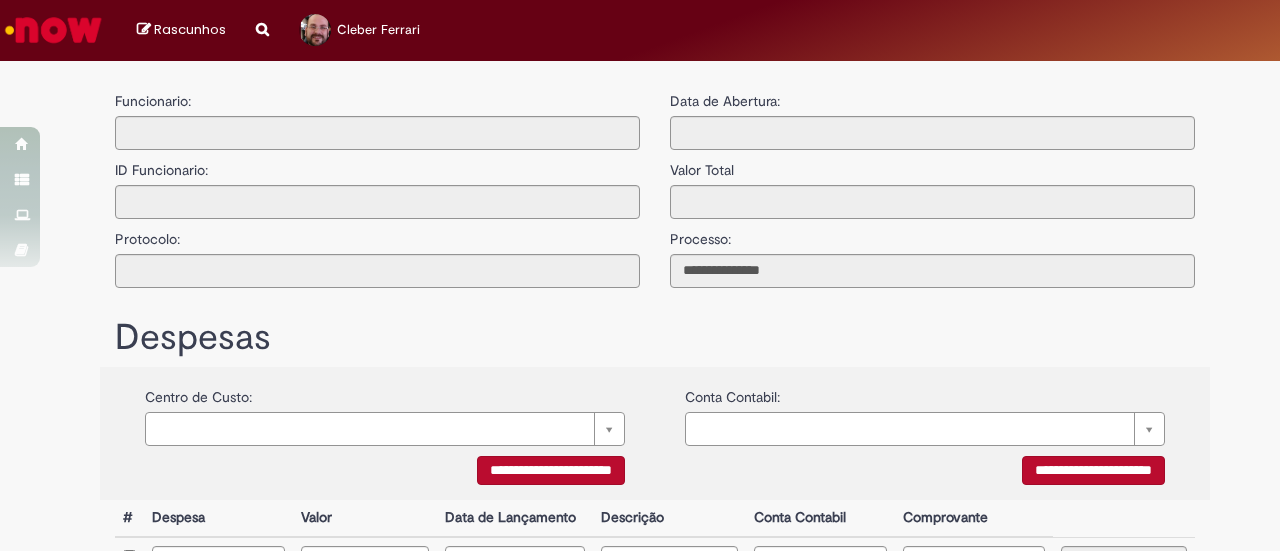 scroll, scrollTop: 0, scrollLeft: 0, axis: both 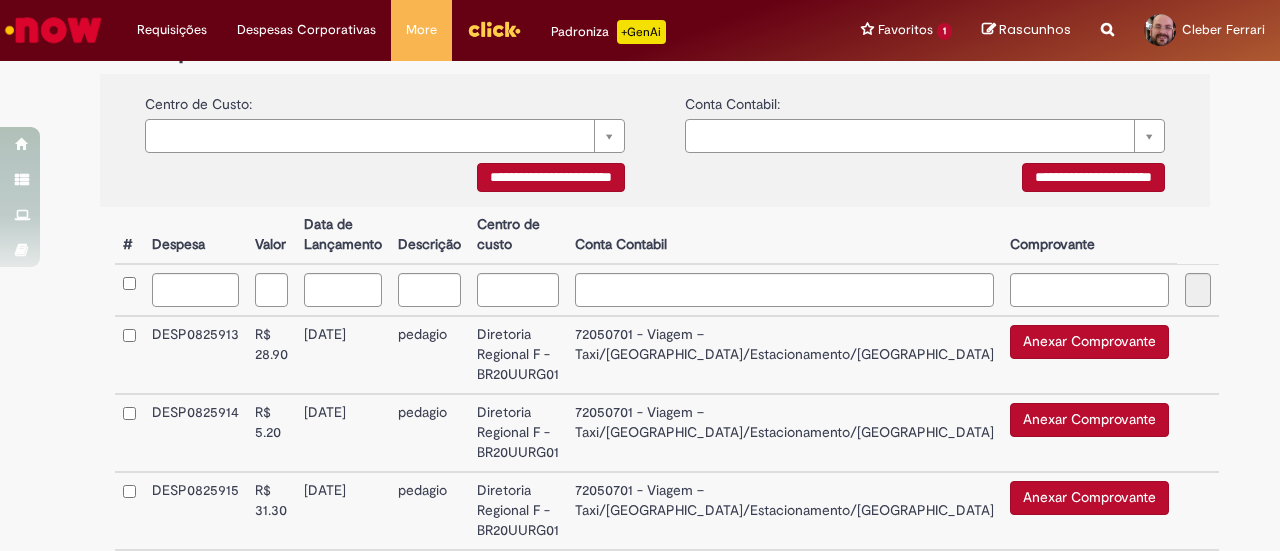 click on "Anexar Comprovante" at bounding box center [1089, 342] 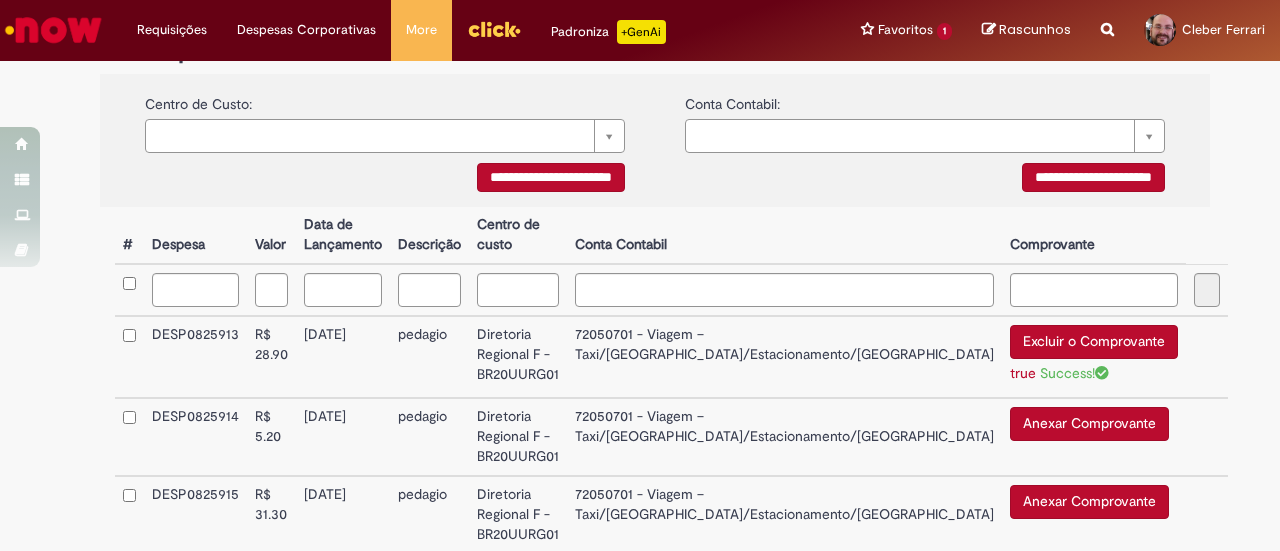 click on "Anexar Comprovante" at bounding box center (1089, 424) 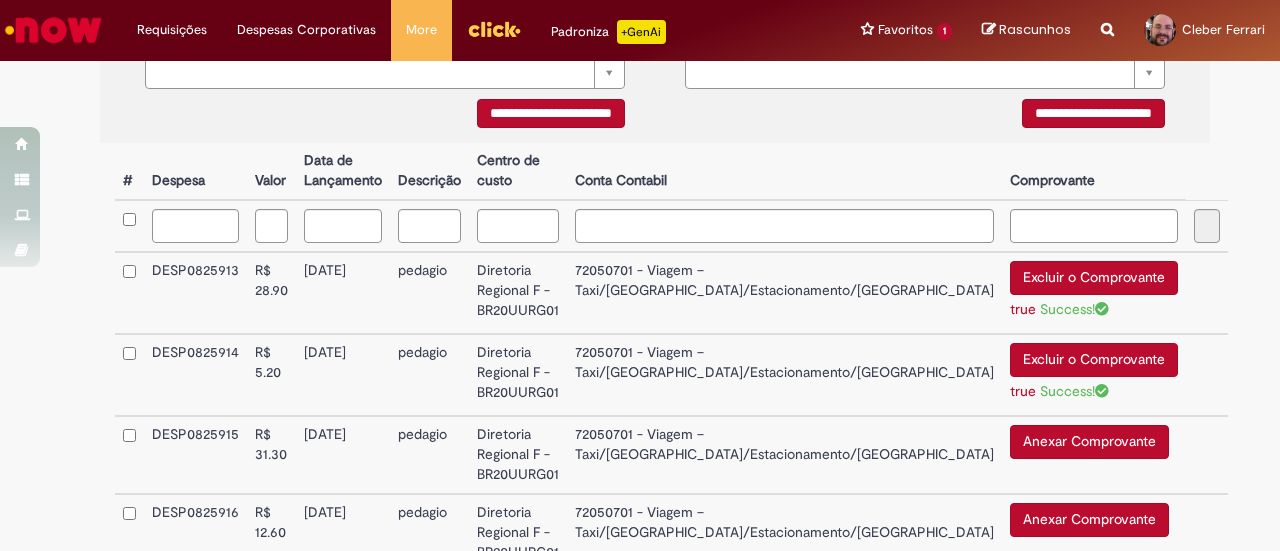 scroll, scrollTop: 600, scrollLeft: 0, axis: vertical 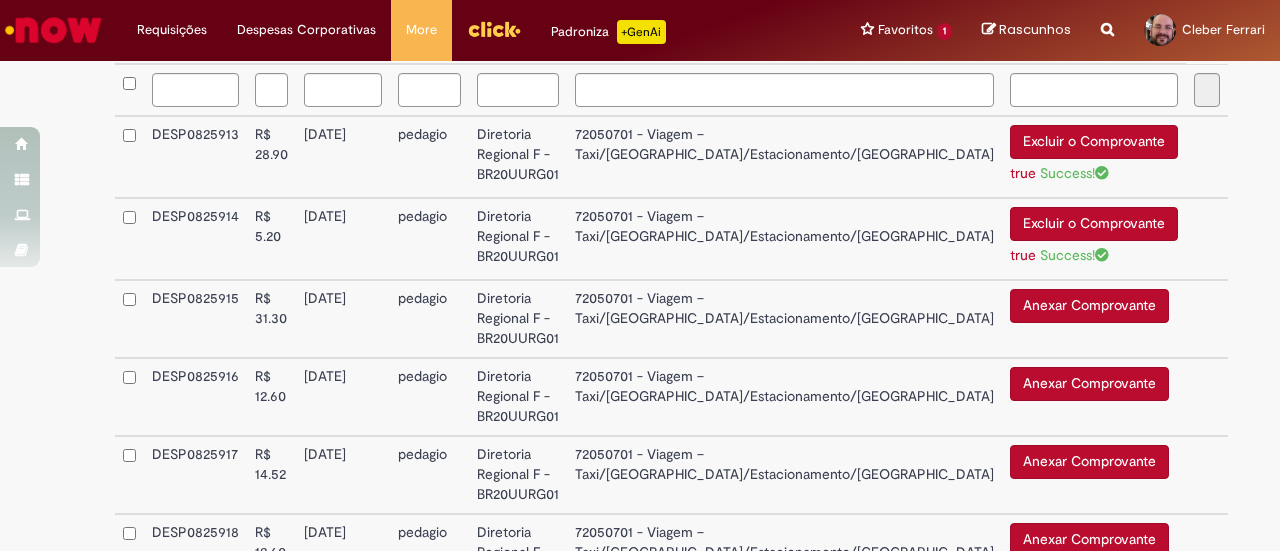 click on "Anexar Comprovante" at bounding box center [1089, 306] 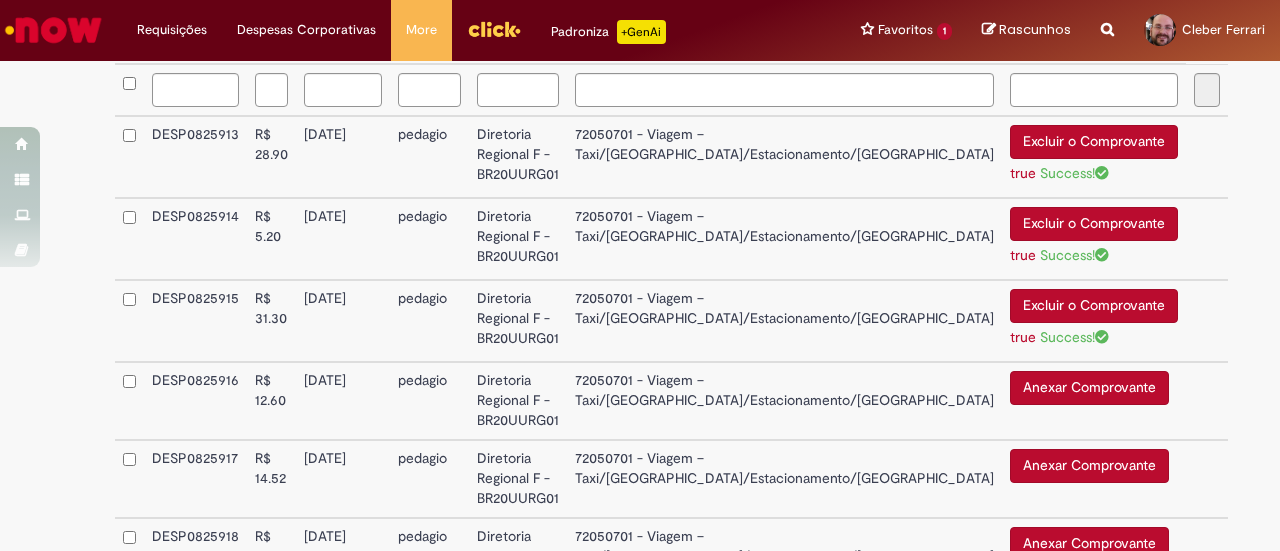 click on "Anexar Comprovante" at bounding box center [1089, 388] 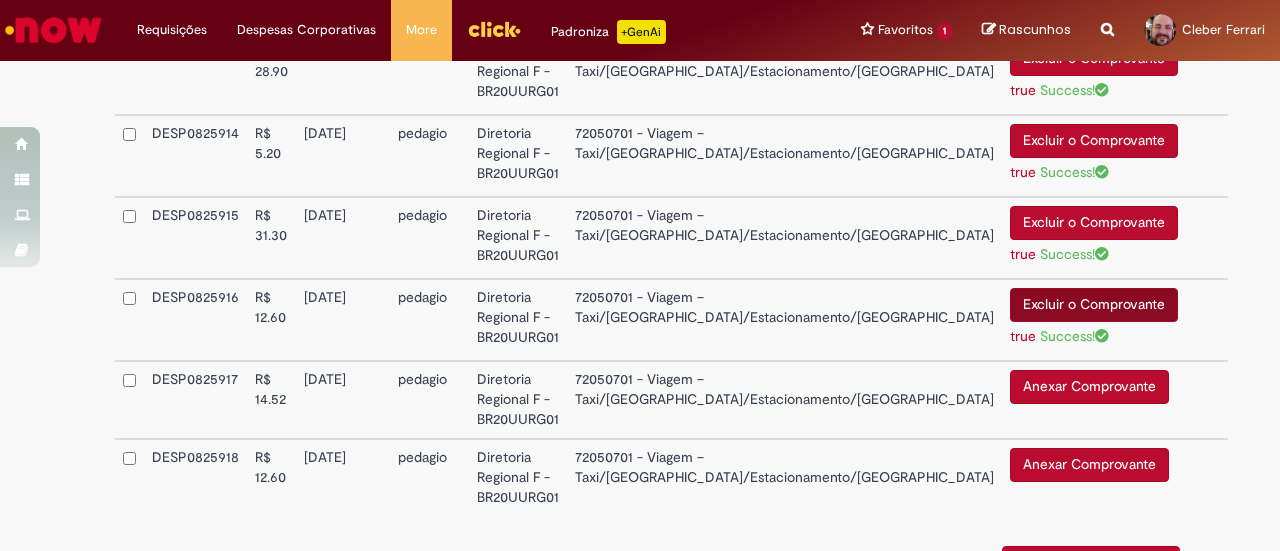 scroll, scrollTop: 800, scrollLeft: 0, axis: vertical 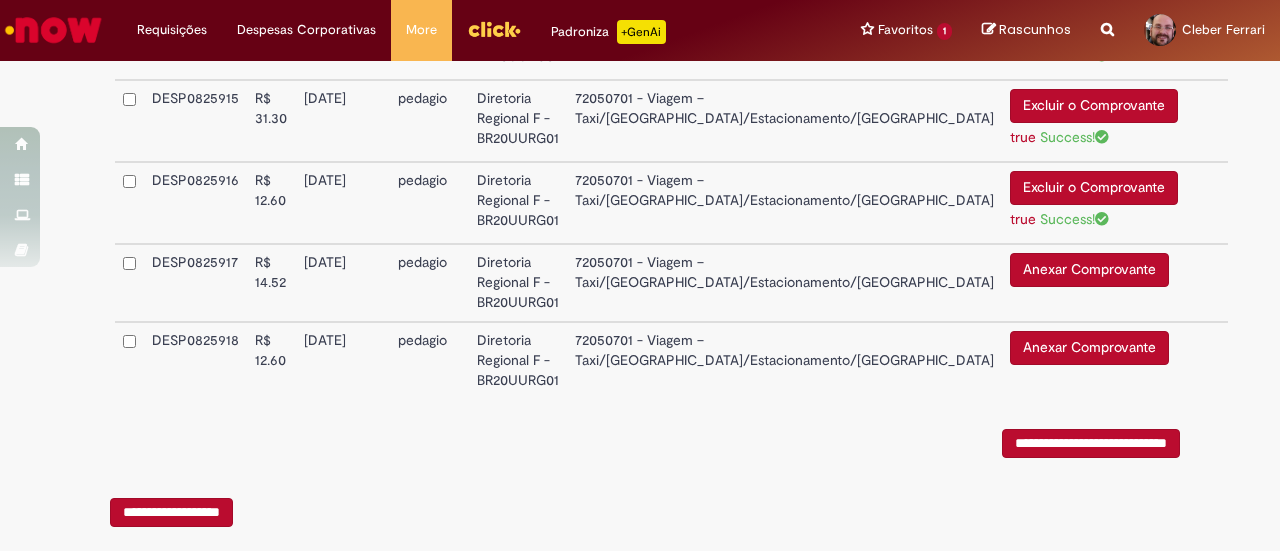 click on "Anexar Comprovante" at bounding box center [1089, 270] 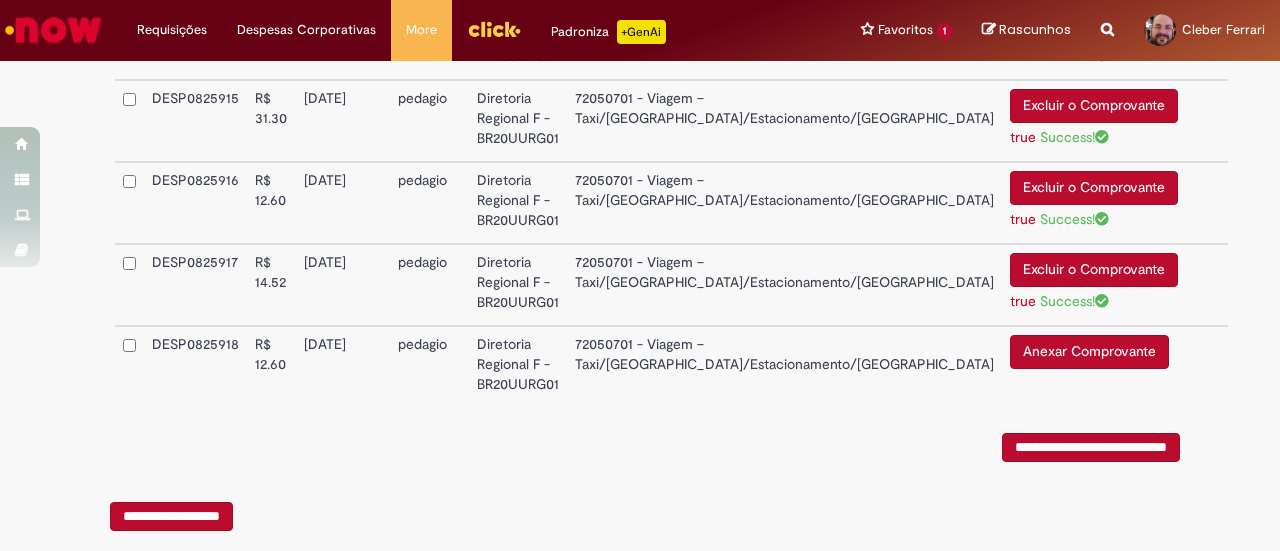 click on "Anexar Comprovante" at bounding box center [1089, 352] 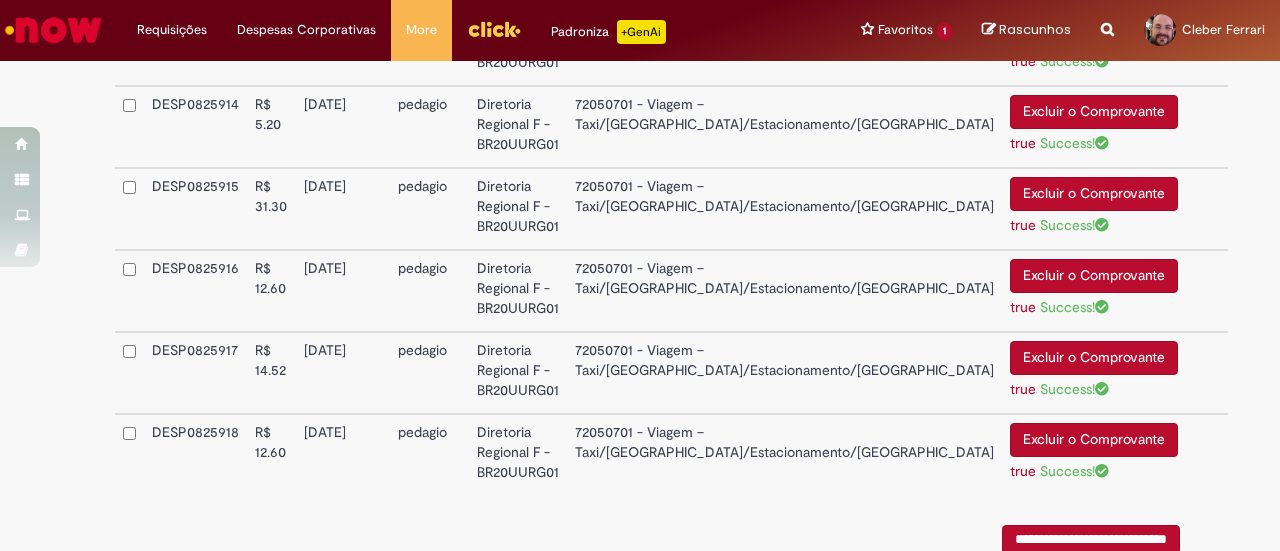 scroll, scrollTop: 838, scrollLeft: 0, axis: vertical 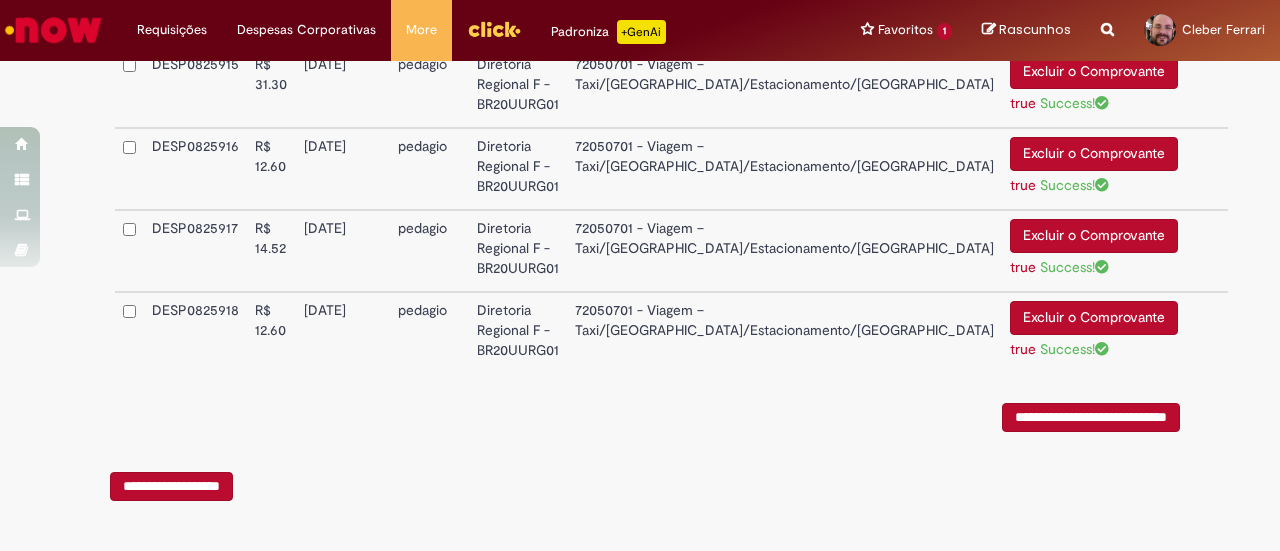 click on "**********" at bounding box center [1091, 417] 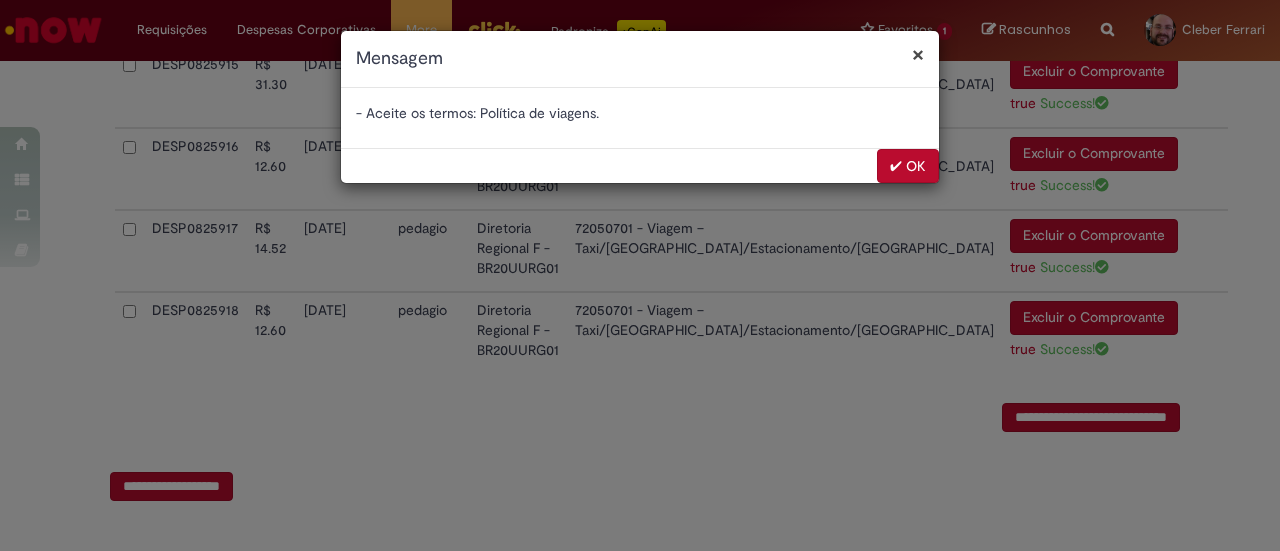click on "✔ OK" at bounding box center [908, 166] 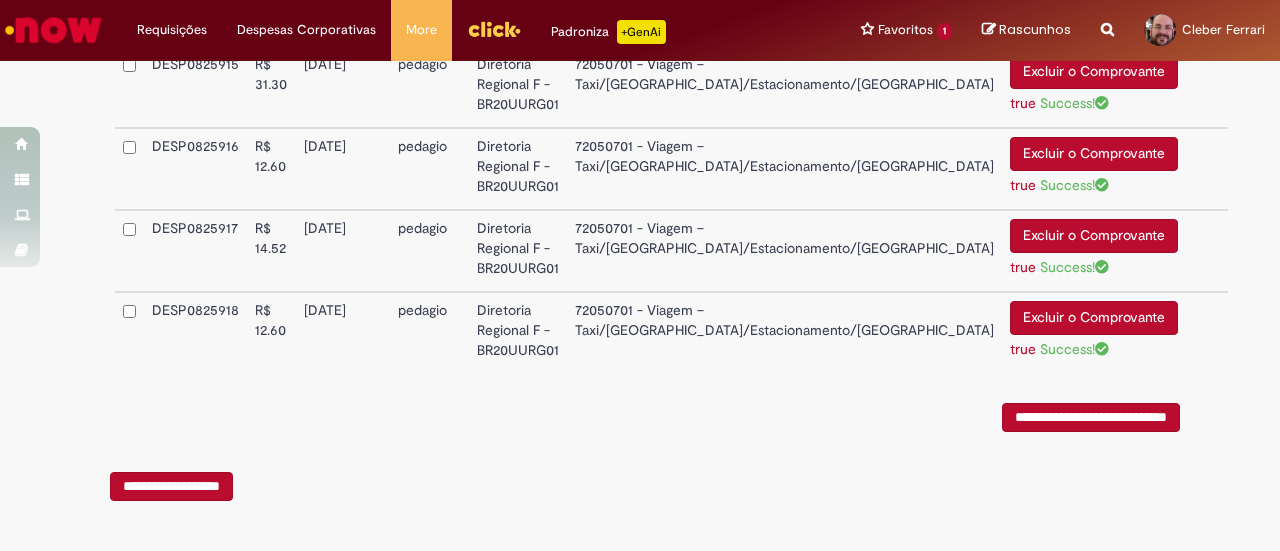 click on "**********" at bounding box center [1091, 417] 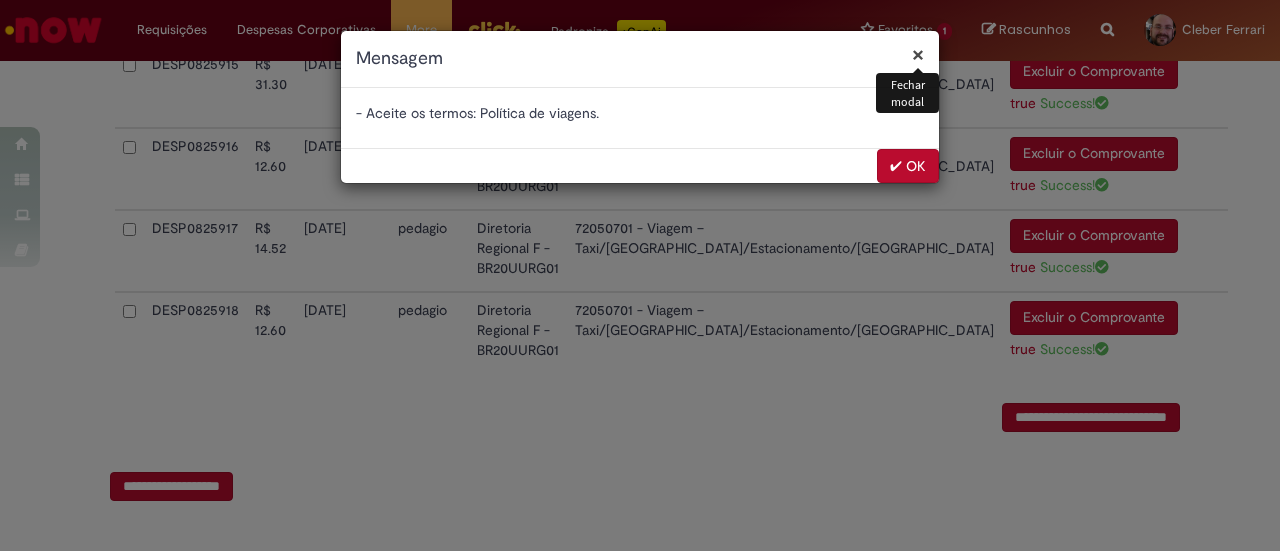 click on "✔ OK" at bounding box center [908, 166] 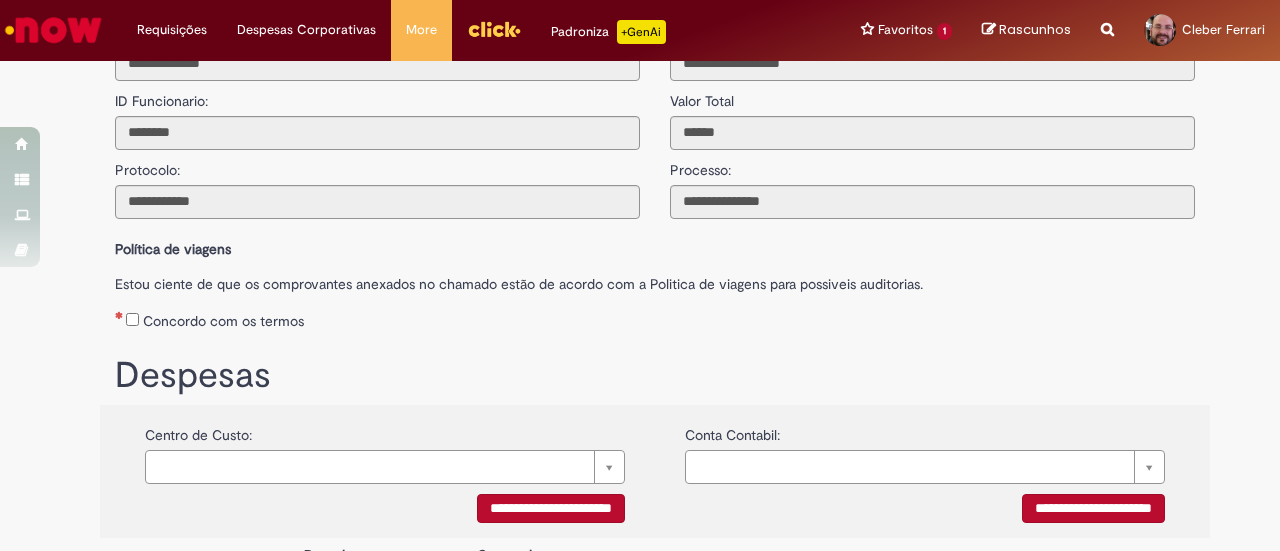 scroll, scrollTop: 38, scrollLeft: 0, axis: vertical 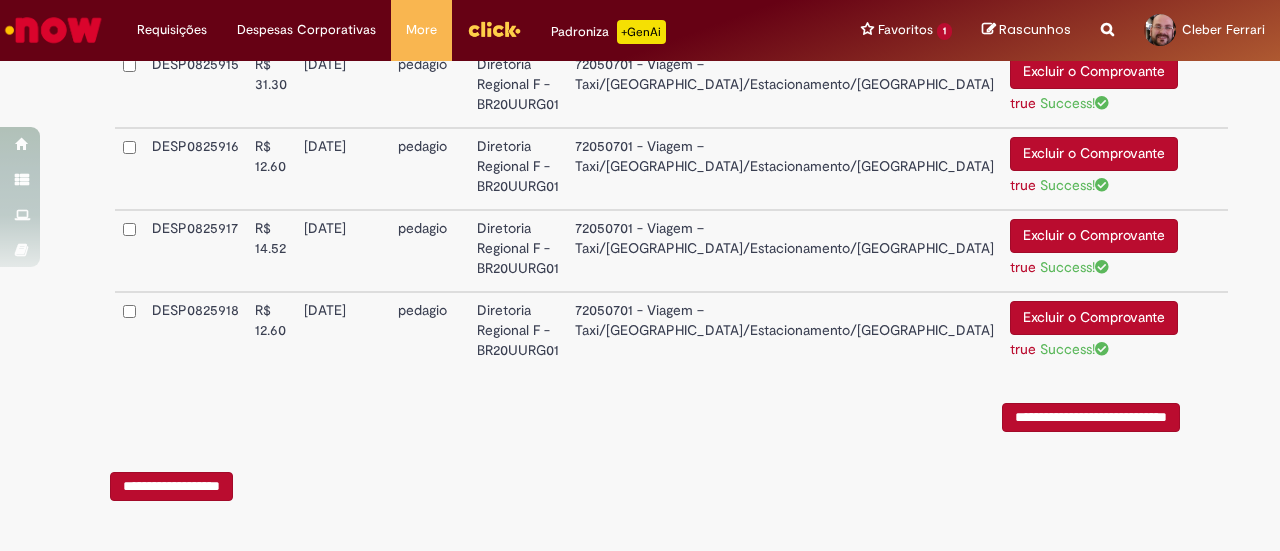 click on "**********" at bounding box center (1091, 417) 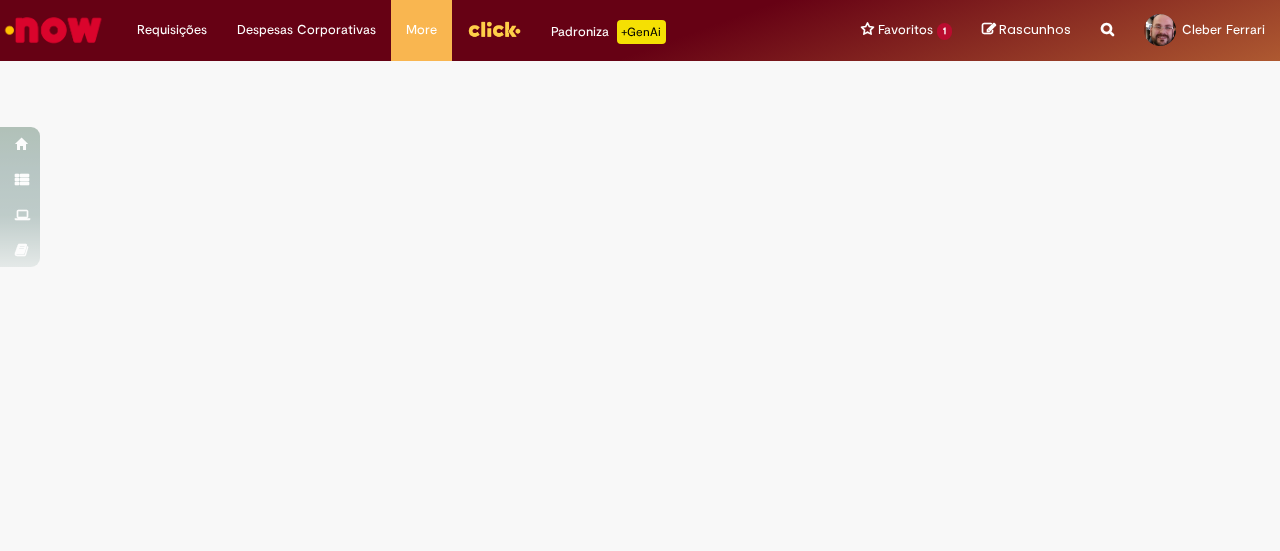 scroll, scrollTop: 0, scrollLeft: 0, axis: both 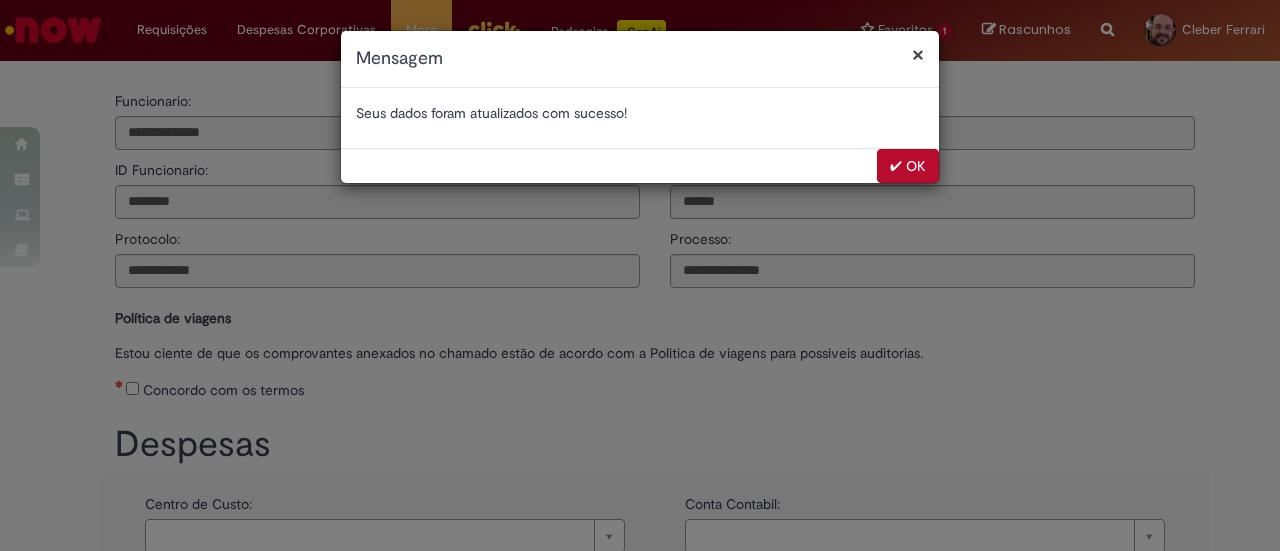 click on "✔ OK" at bounding box center [908, 166] 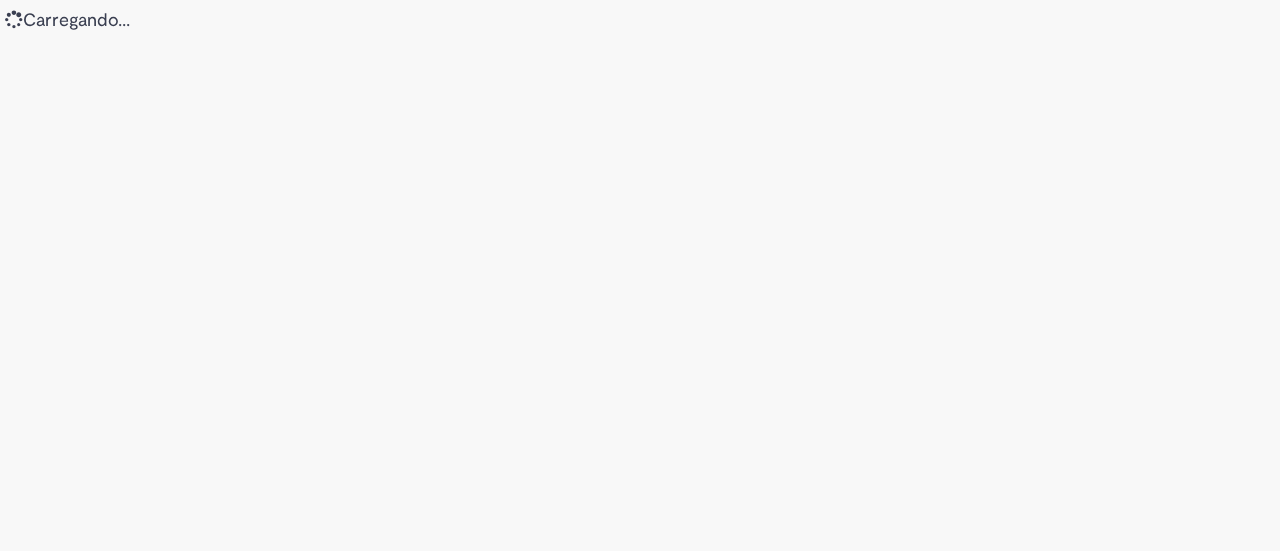 scroll, scrollTop: 0, scrollLeft: 0, axis: both 